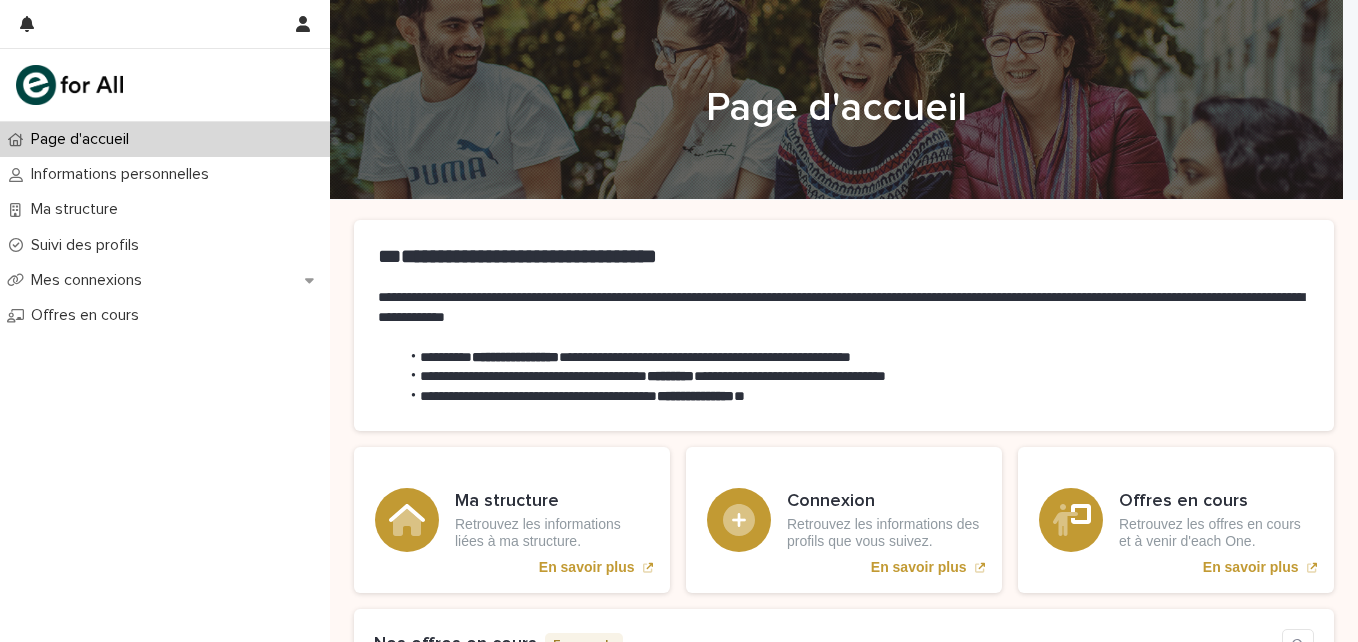 scroll, scrollTop: 0, scrollLeft: 0, axis: both 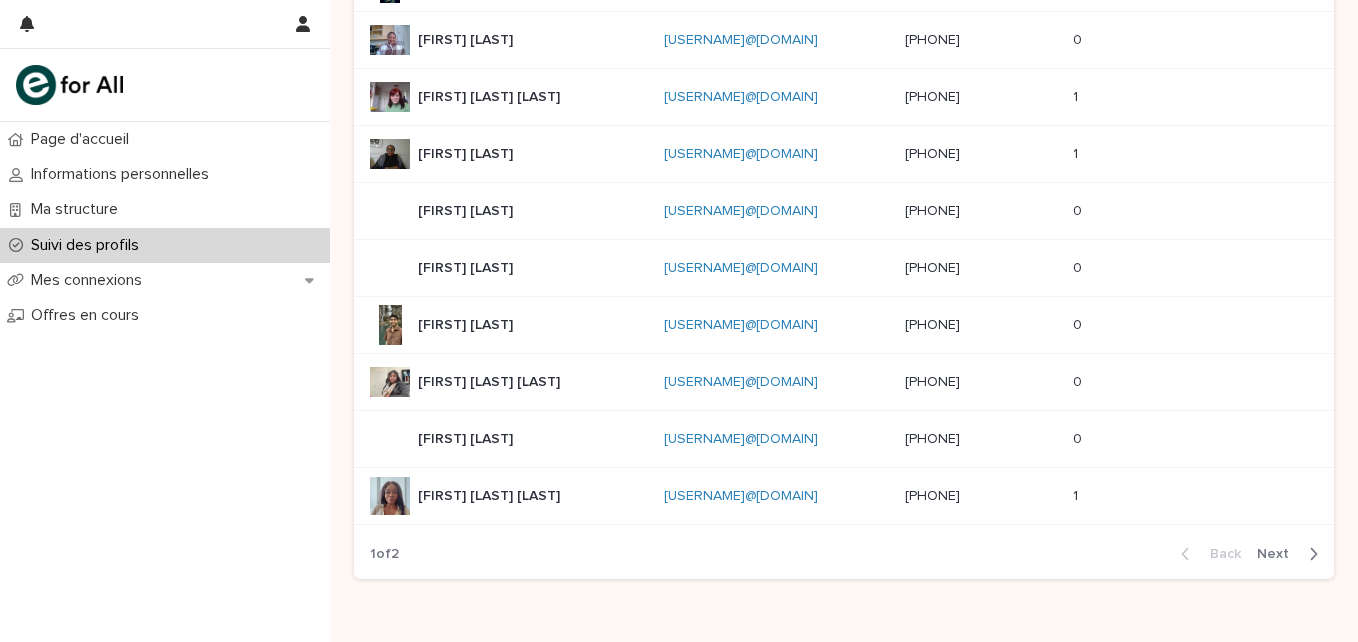 click 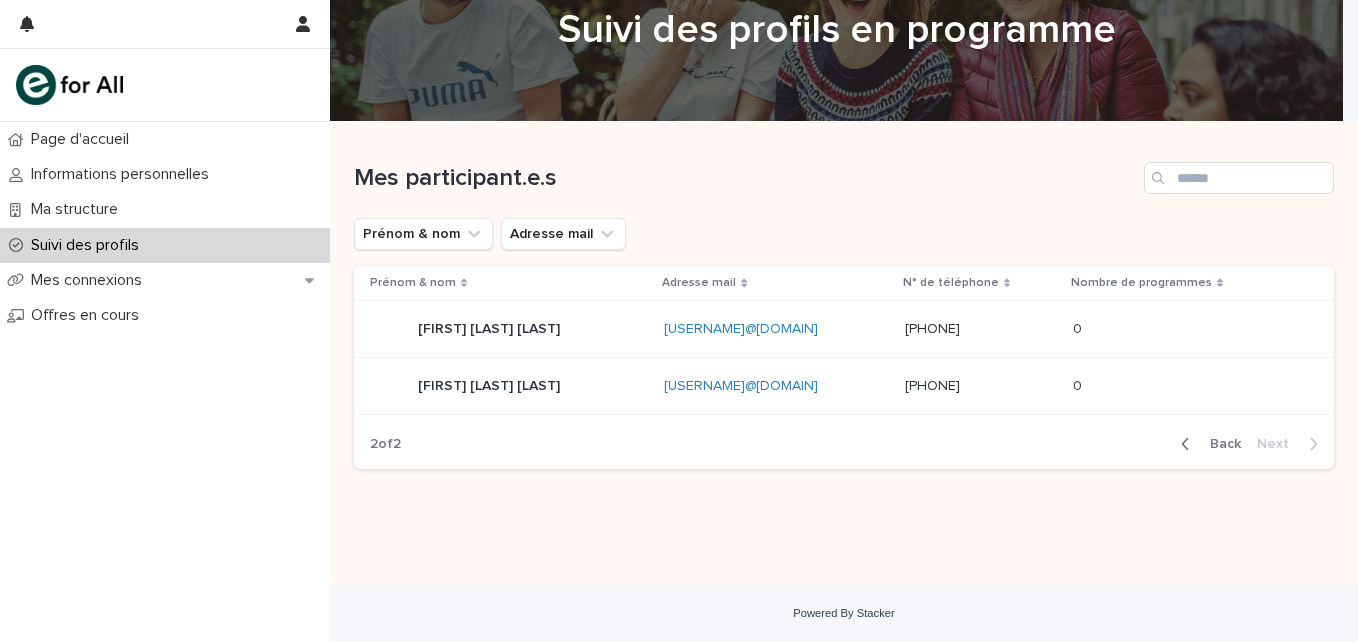 scroll, scrollTop: 78, scrollLeft: 0, axis: vertical 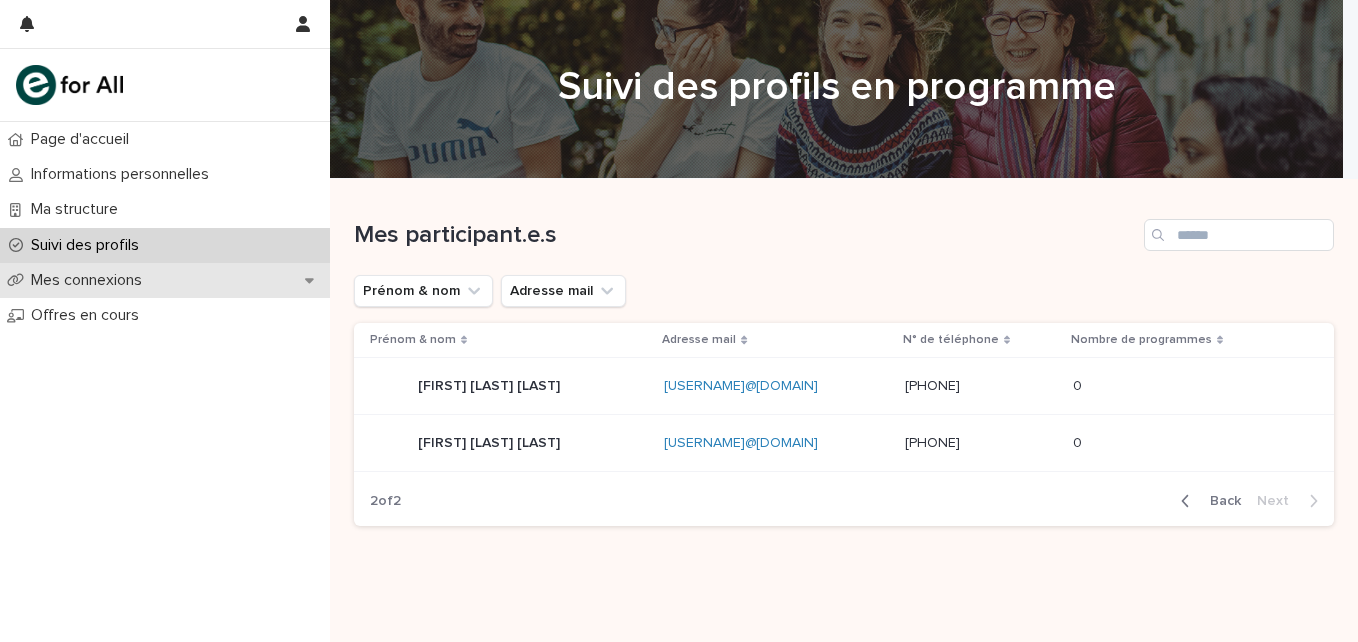 click on "Mes connexions" at bounding box center (90, 280) 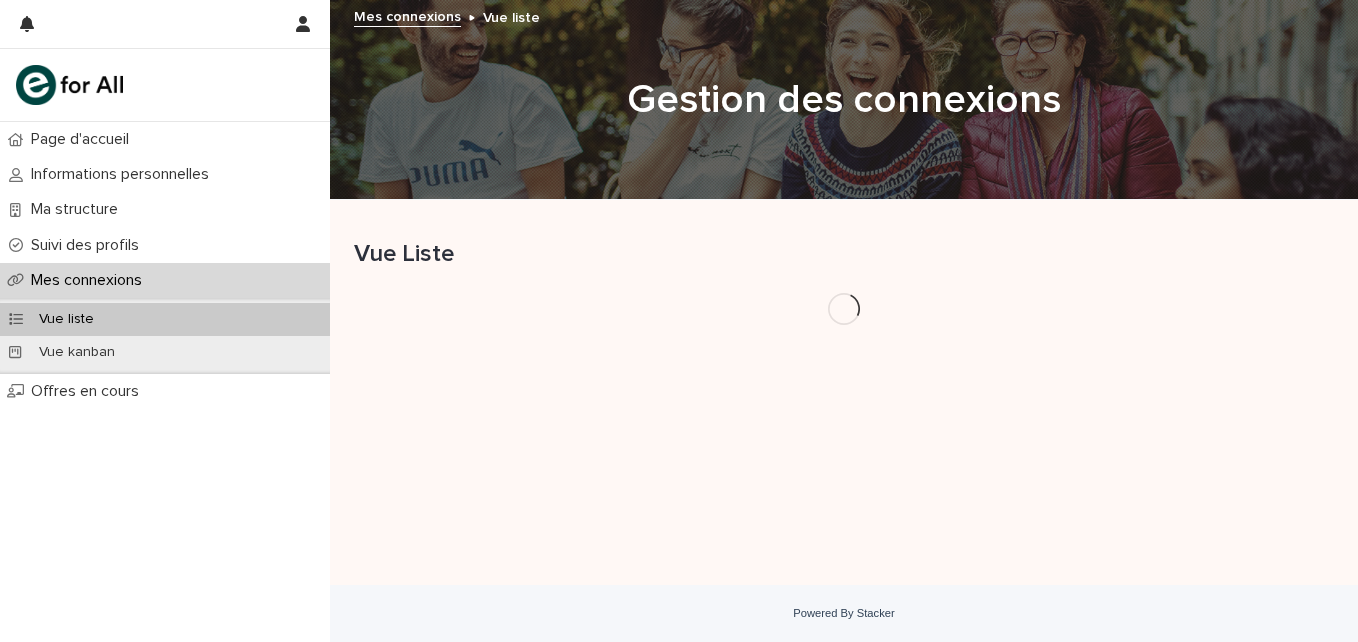 scroll, scrollTop: 0, scrollLeft: 0, axis: both 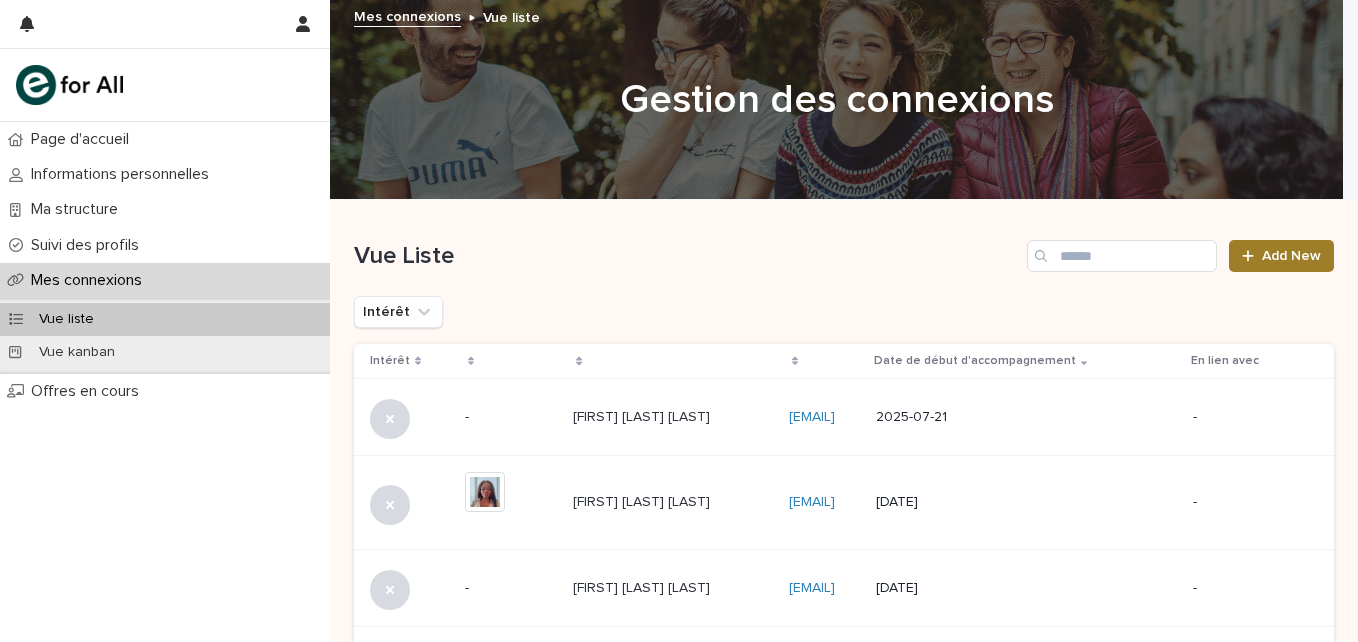 click at bounding box center [1252, 256] 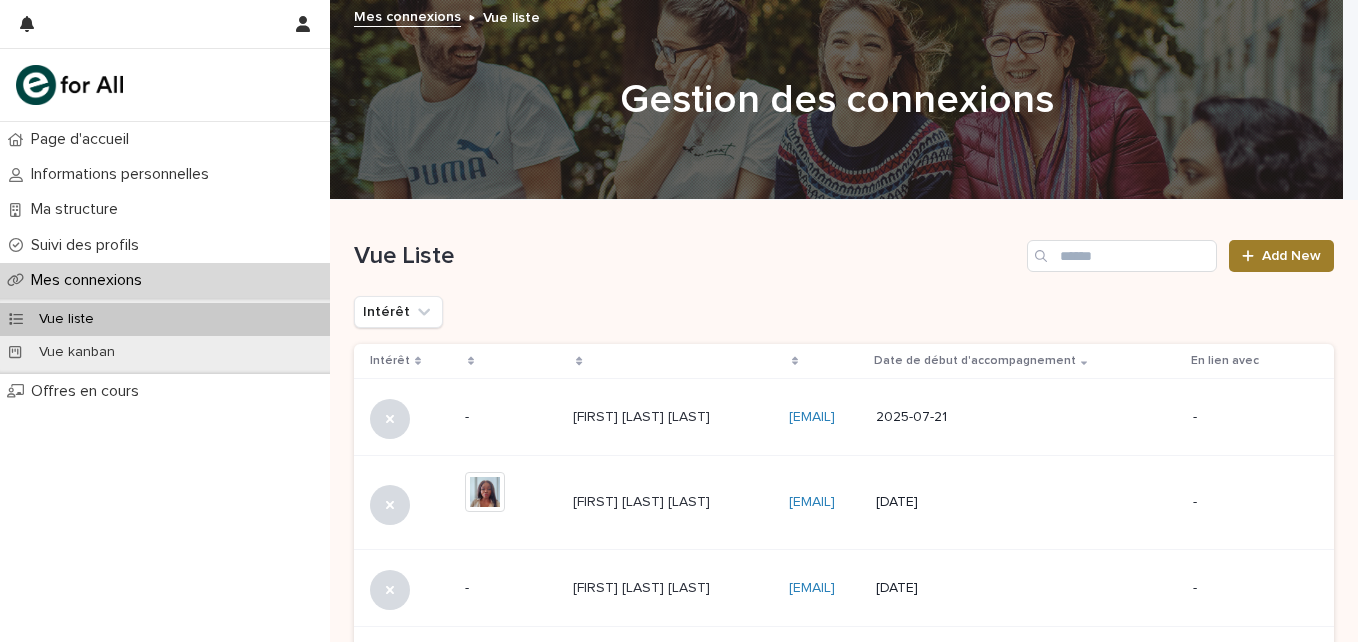 click at bounding box center [1252, 256] 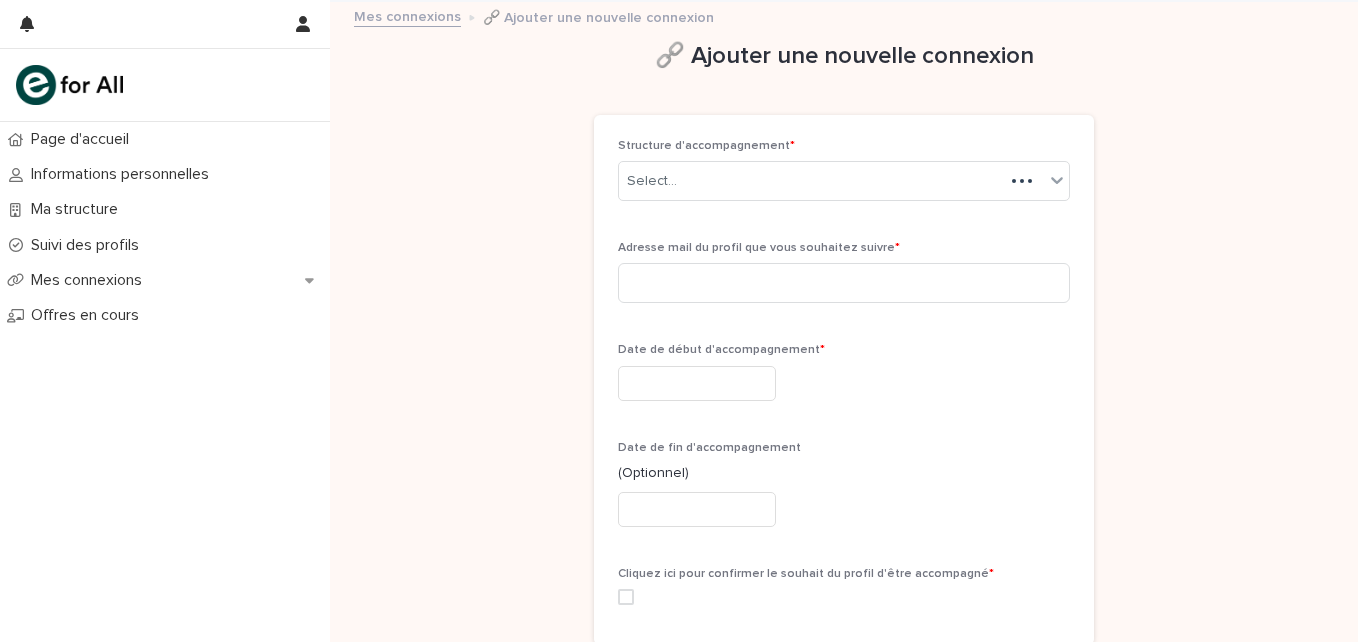 scroll, scrollTop: 0, scrollLeft: 0, axis: both 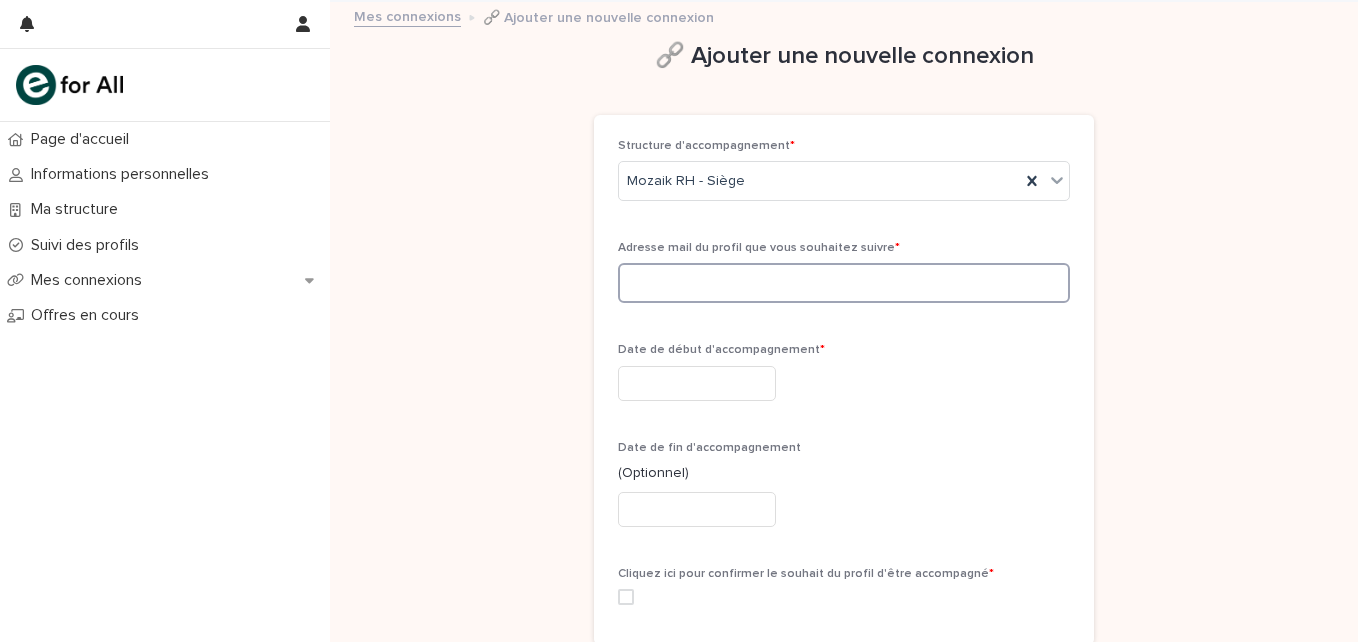click at bounding box center (844, 283) 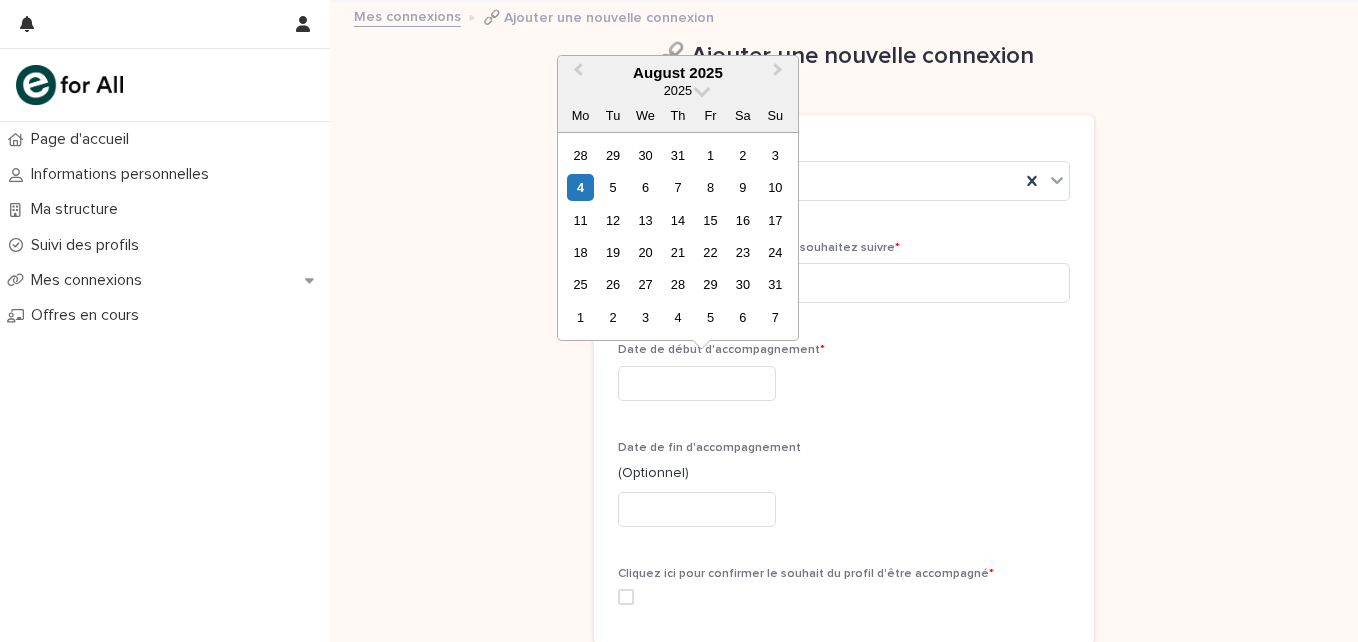 click at bounding box center [697, 383] 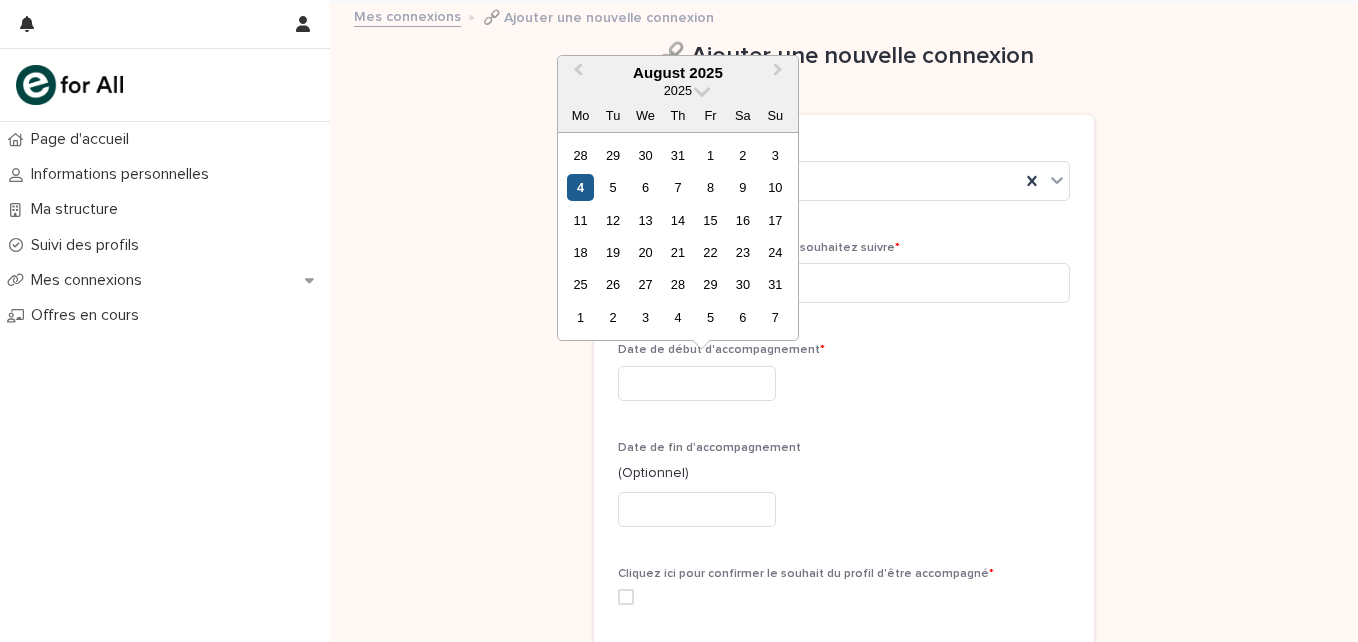 click on "4" at bounding box center (580, 187) 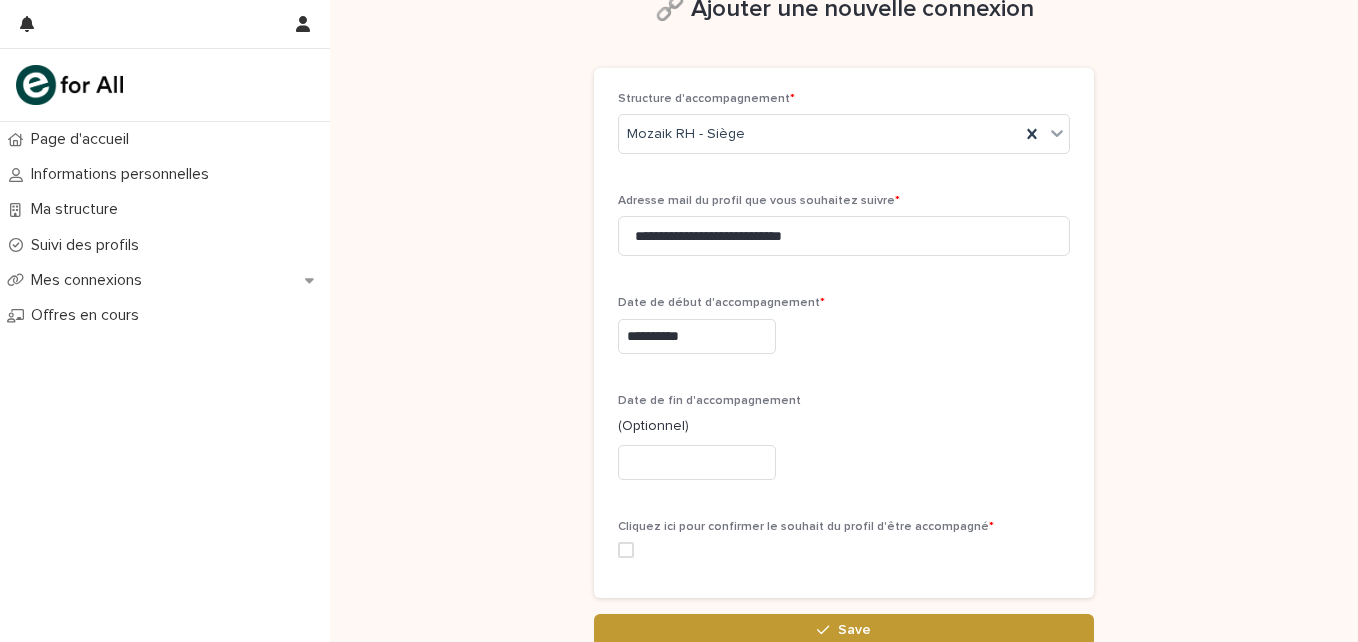 scroll, scrollTop: 113, scrollLeft: 0, axis: vertical 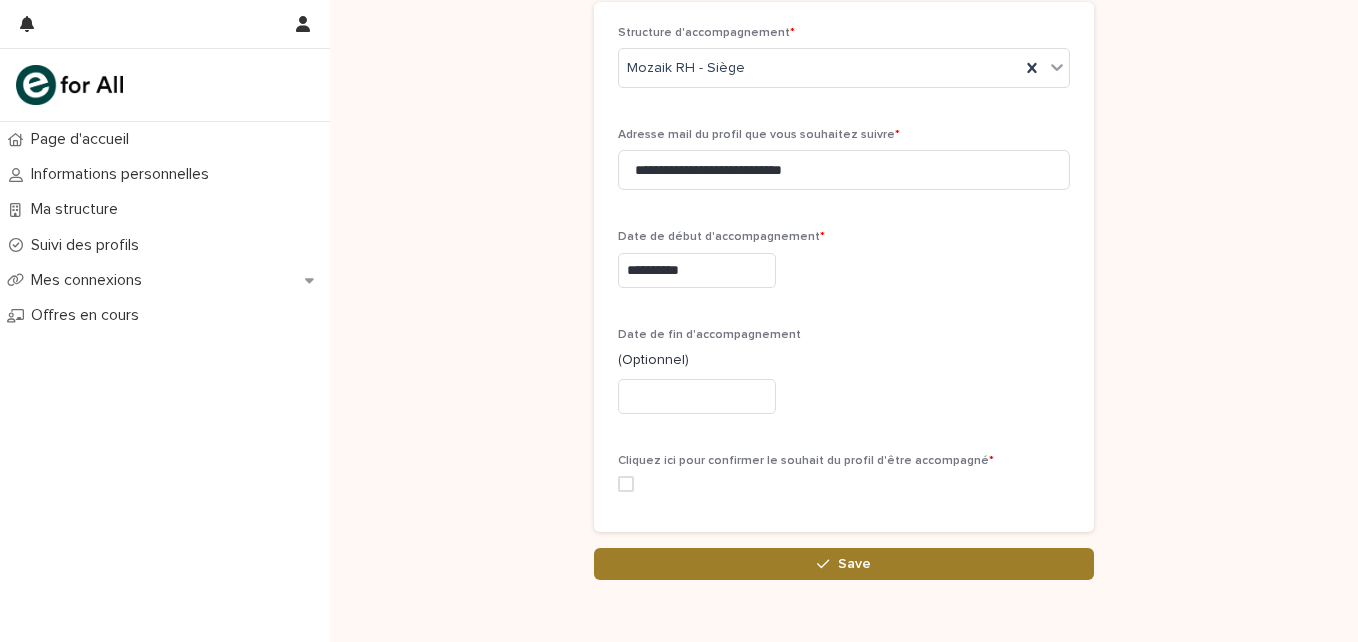click on "Save" at bounding box center (844, 564) 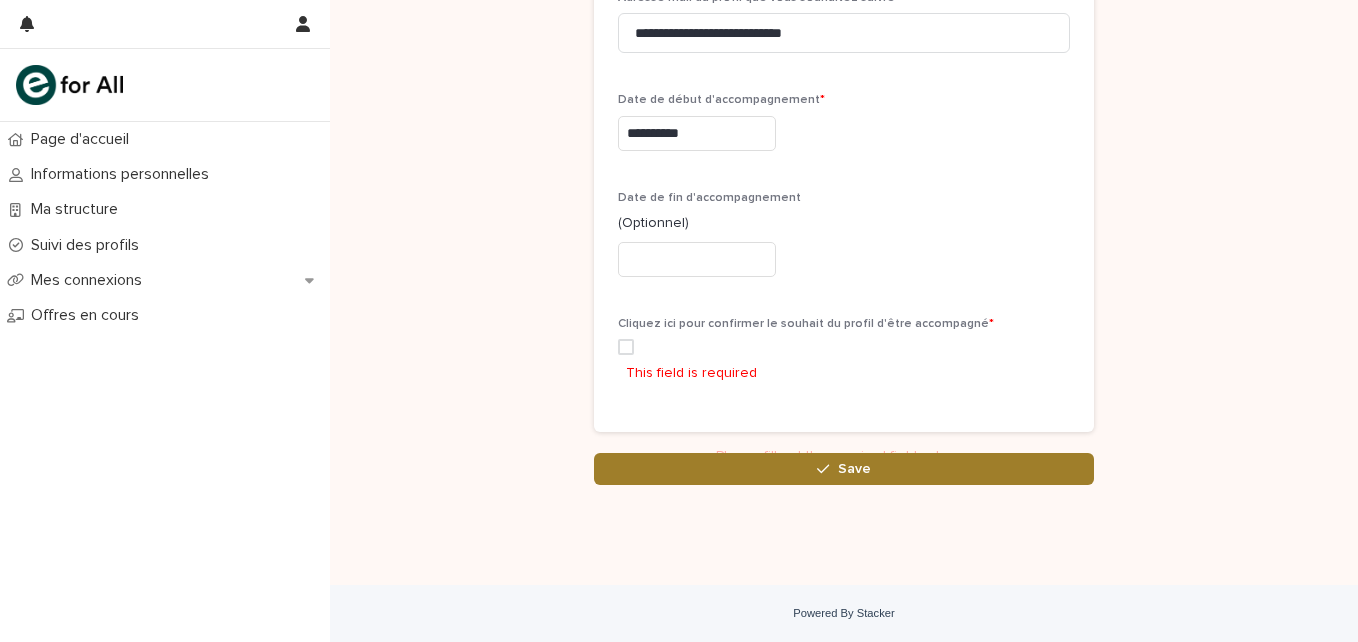 scroll, scrollTop: 260, scrollLeft: 0, axis: vertical 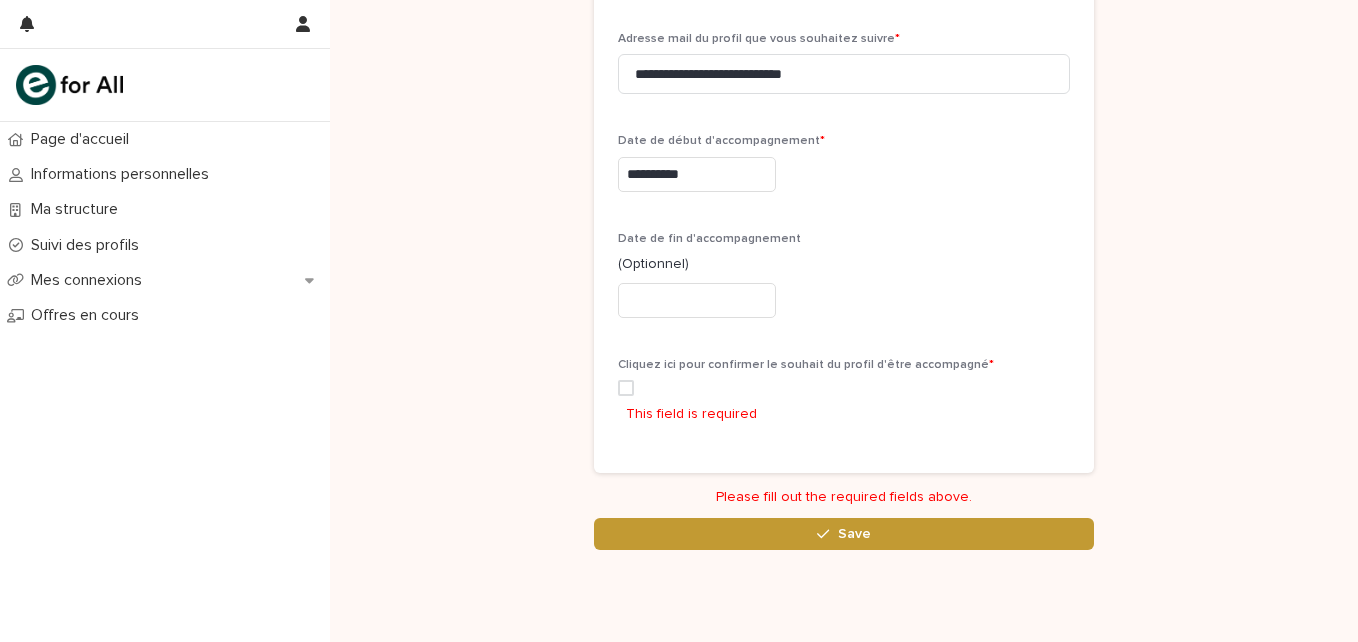 click on "**********" at bounding box center [844, 189] 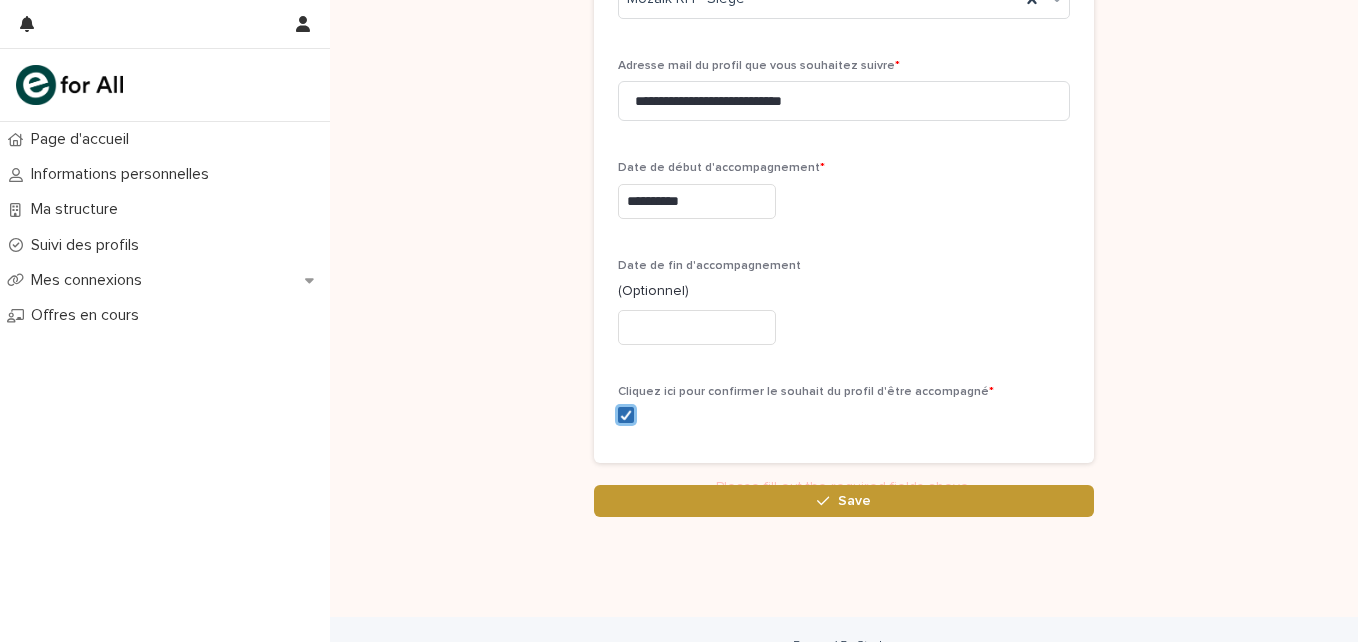 scroll, scrollTop: 176, scrollLeft: 0, axis: vertical 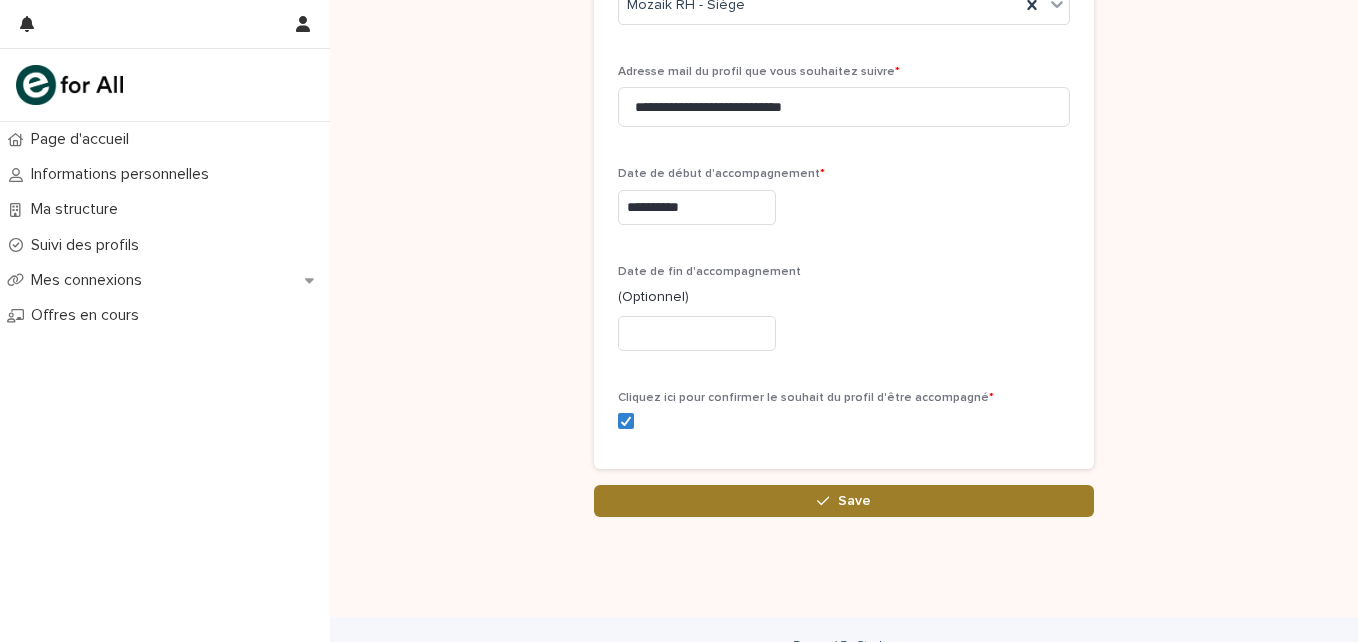 click on "Save" at bounding box center [844, 501] 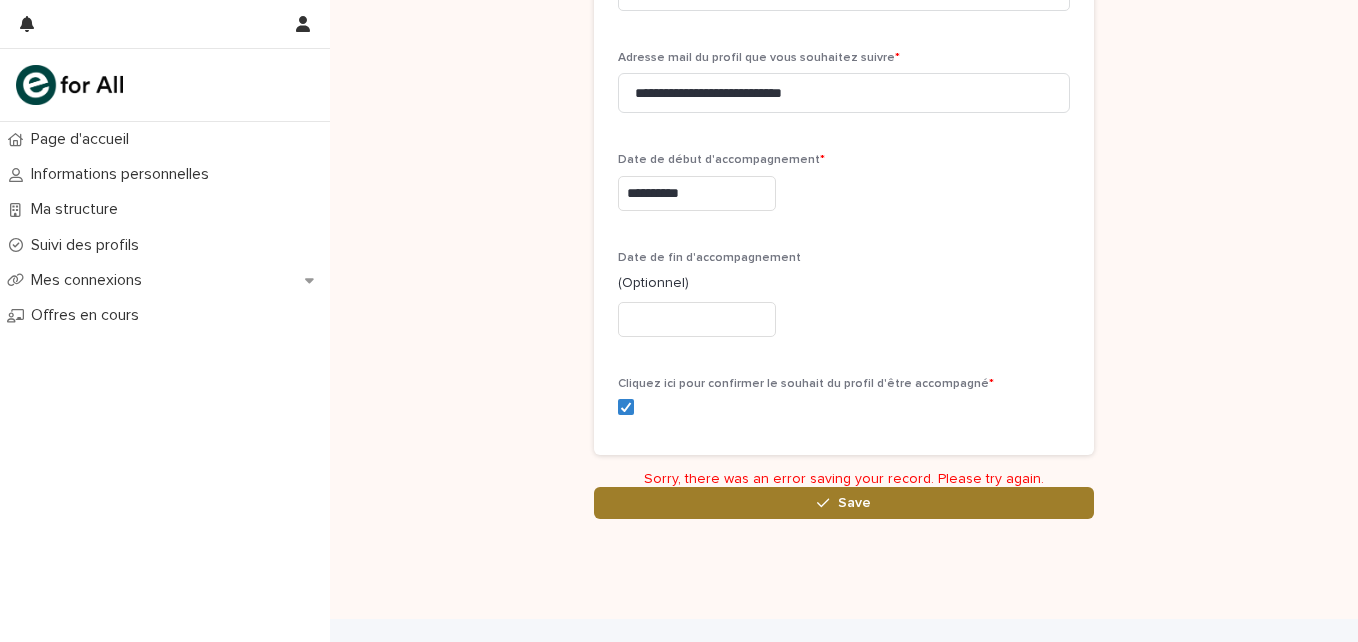scroll, scrollTop: 190, scrollLeft: 0, axis: vertical 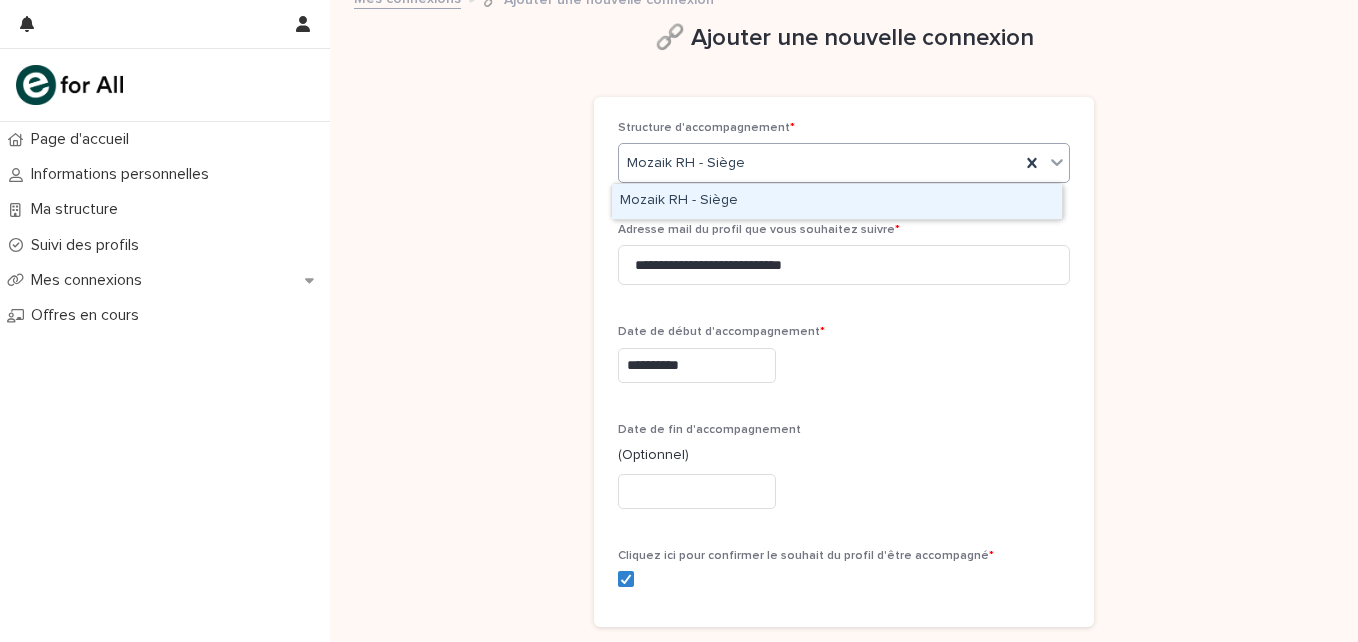 click 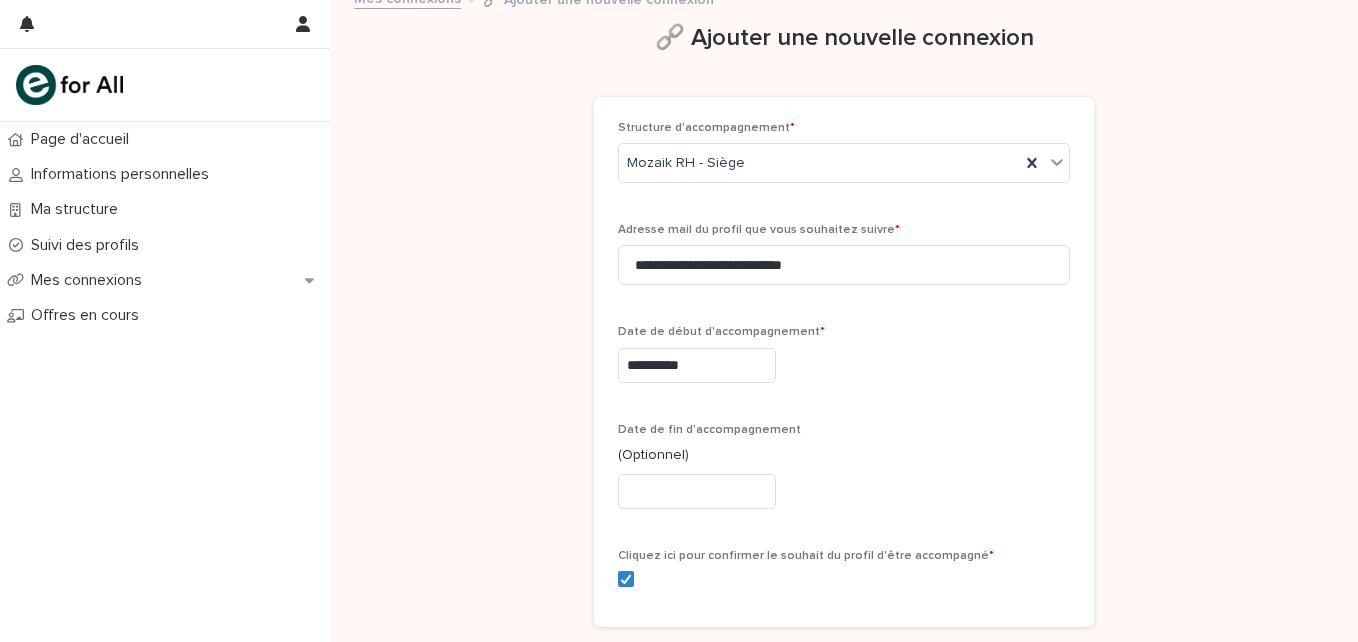 click on "**********" at bounding box center [844, 344] 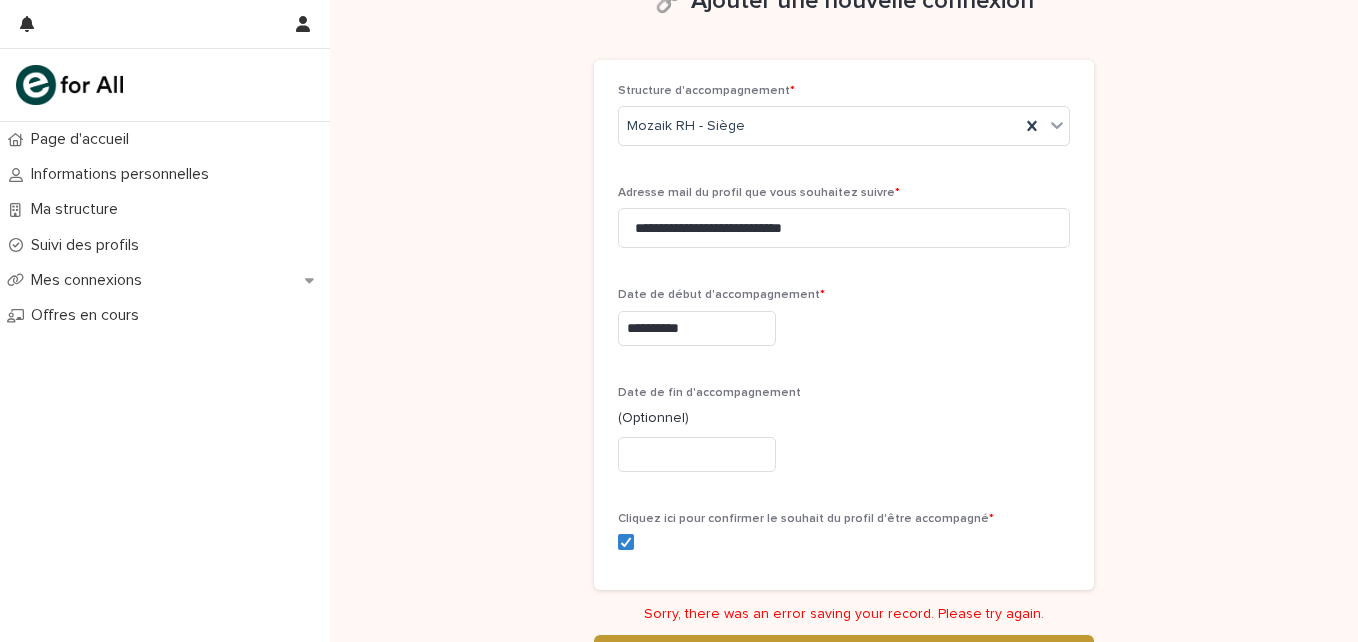 scroll, scrollTop: 237, scrollLeft: 0, axis: vertical 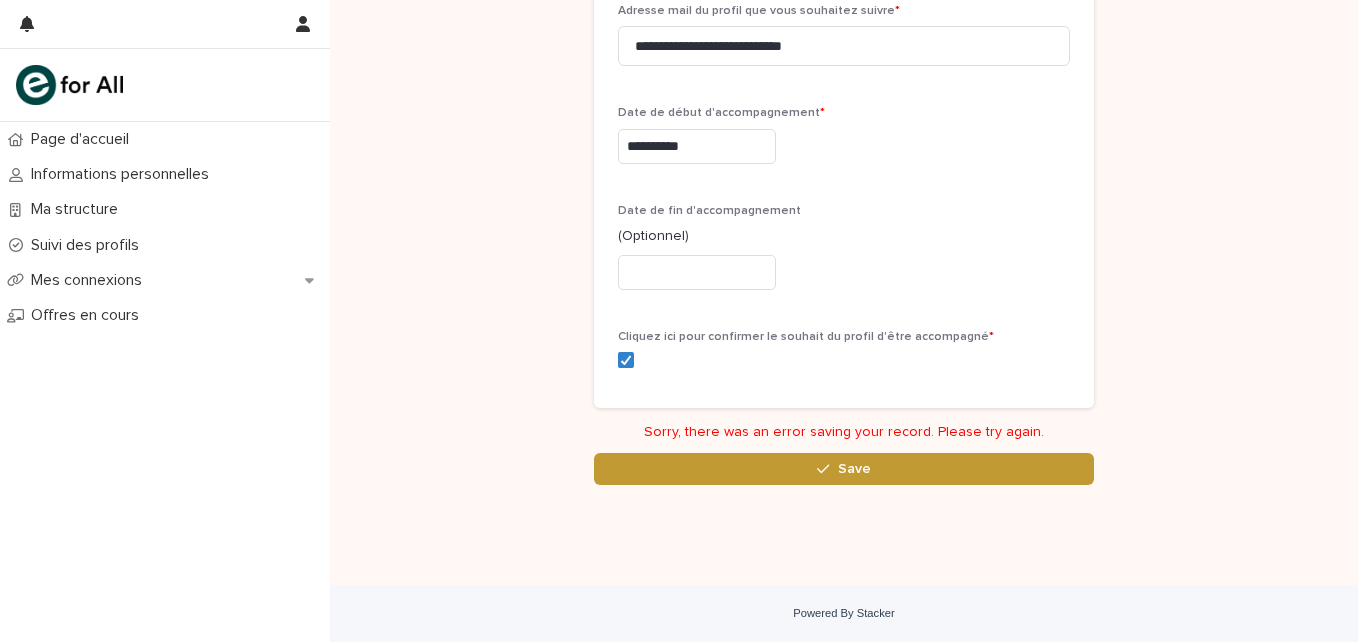 click on "Date de fin d'accompagnement (Optionnel)" at bounding box center [844, 255] 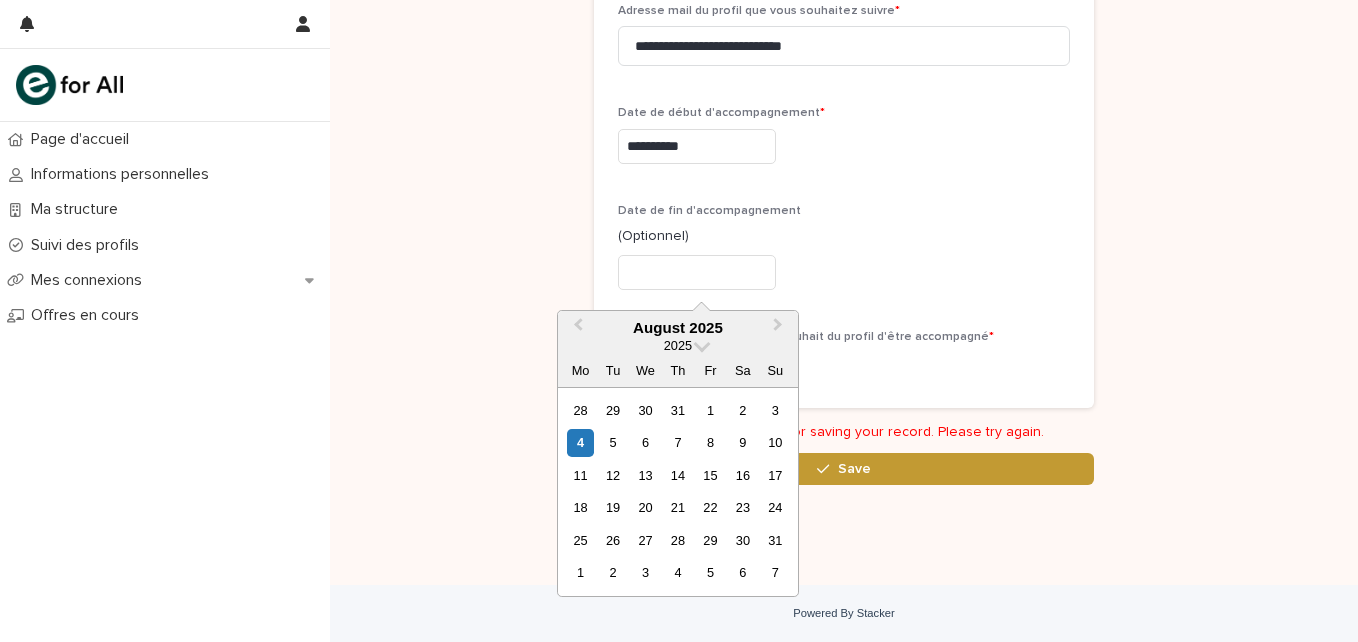 click at bounding box center [697, 272] 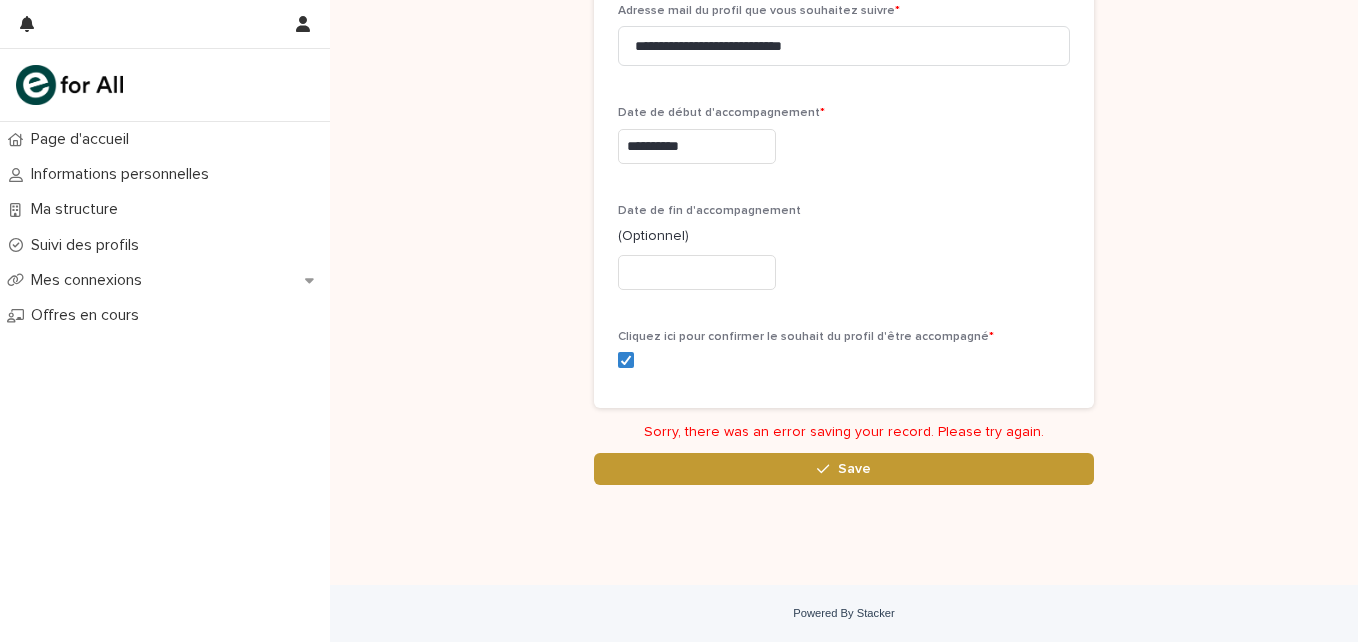 click on "Date de fin d'accompagnement" at bounding box center [844, 211] 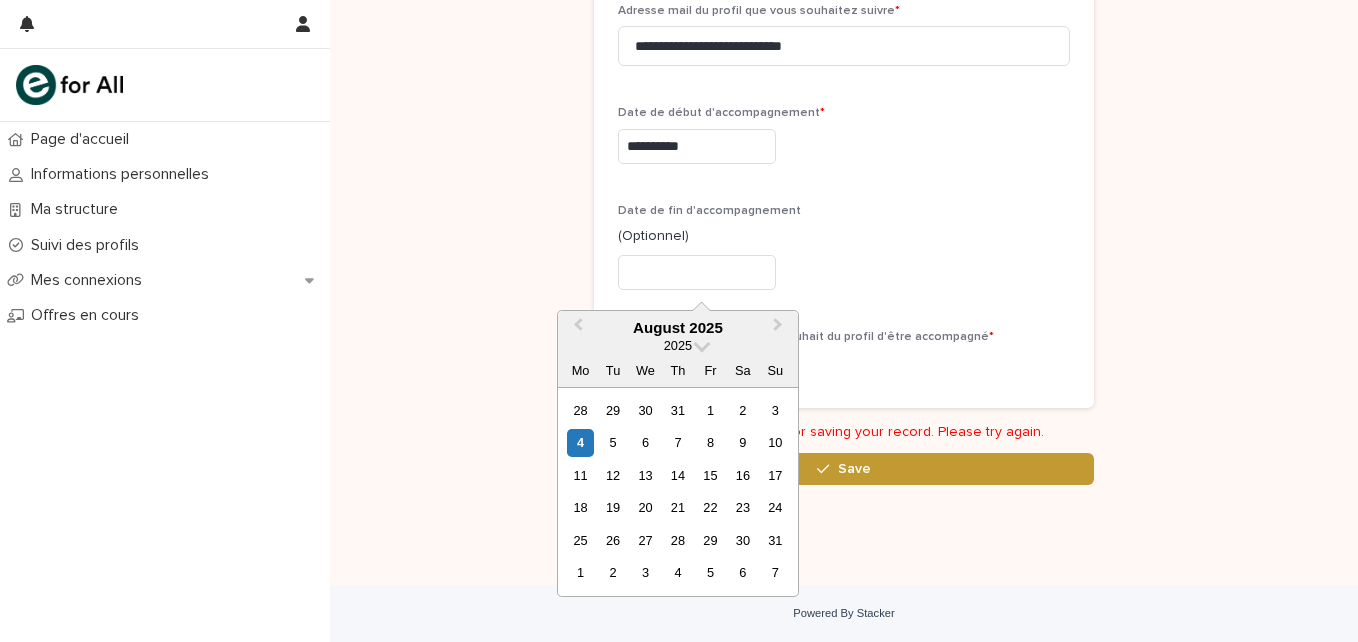 click at bounding box center (697, 272) 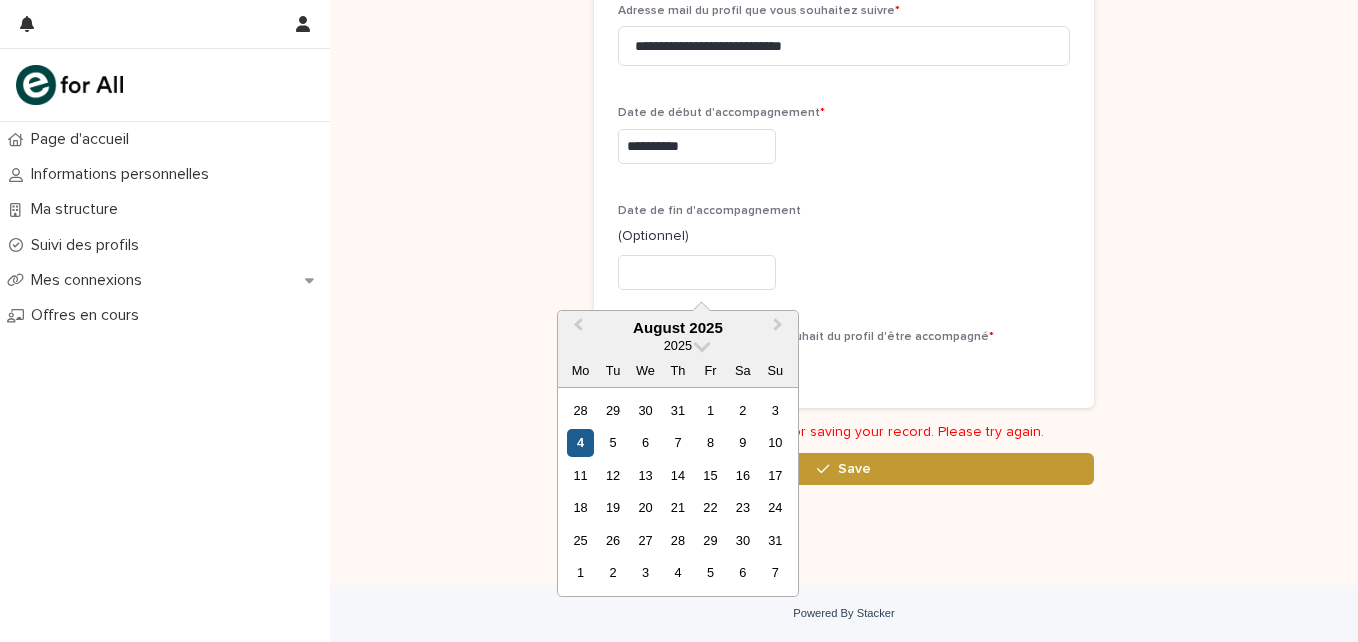 click on "4" at bounding box center (580, 442) 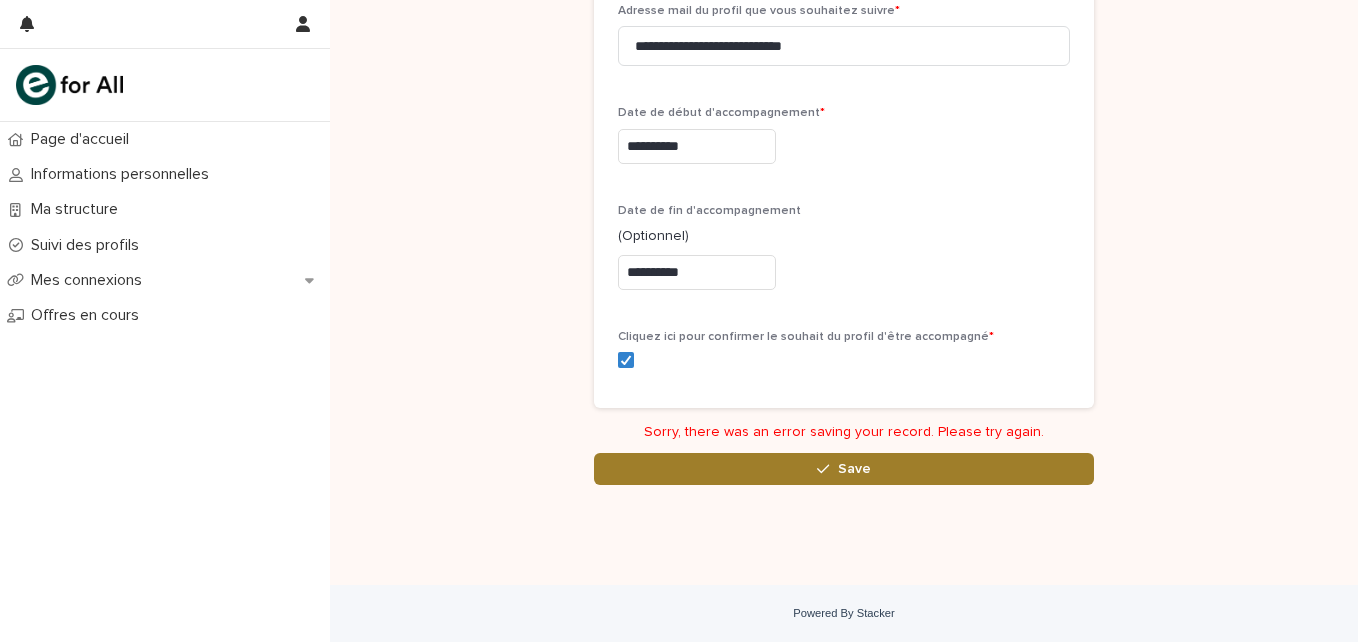 click on "Save" at bounding box center (844, 469) 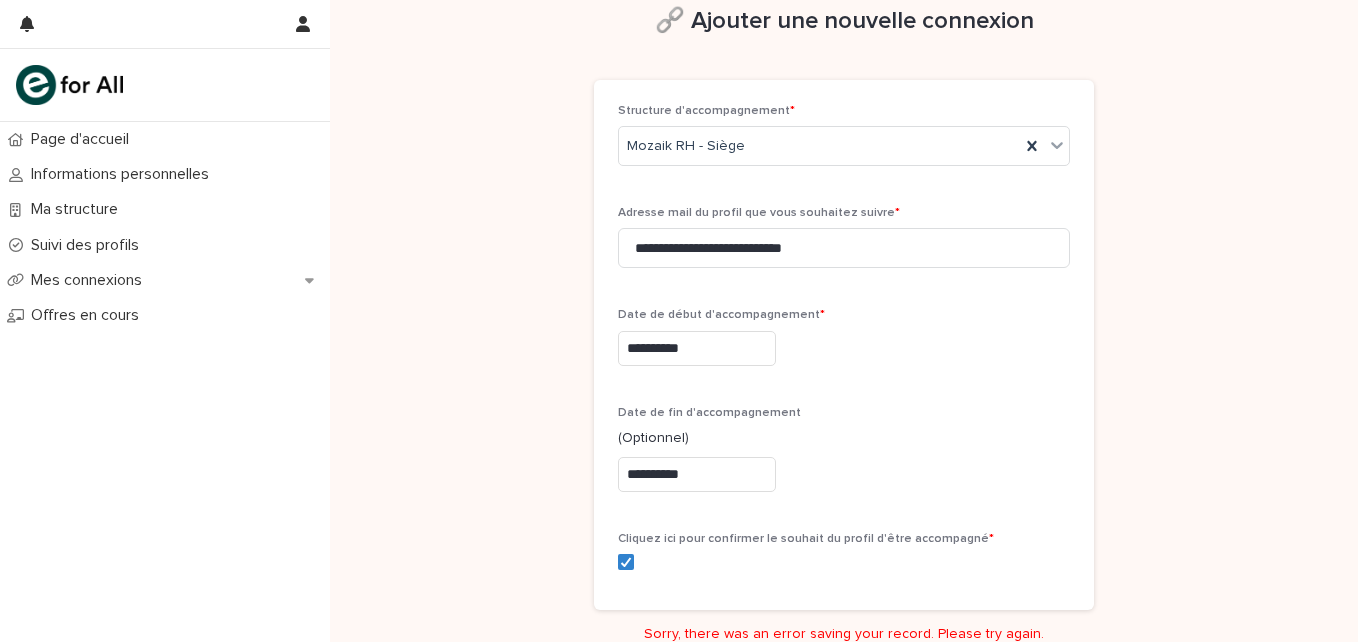 scroll, scrollTop: 0, scrollLeft: 0, axis: both 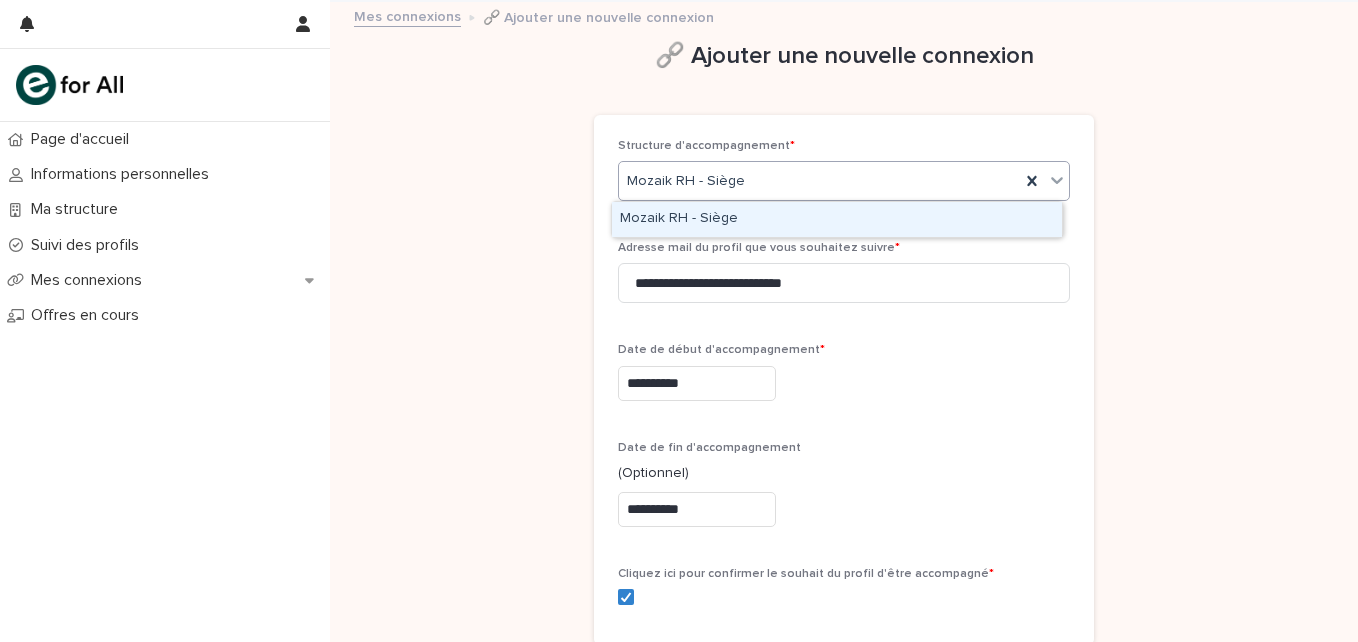 click 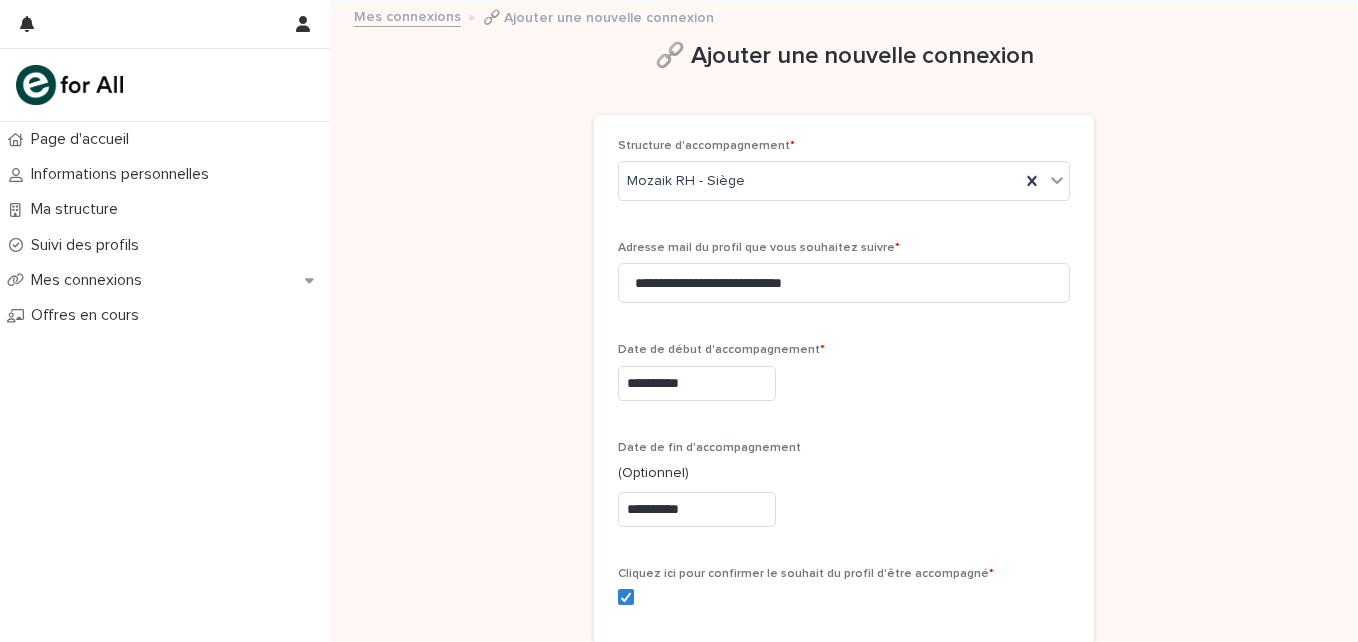 click on "**********" at bounding box center [844, 362] 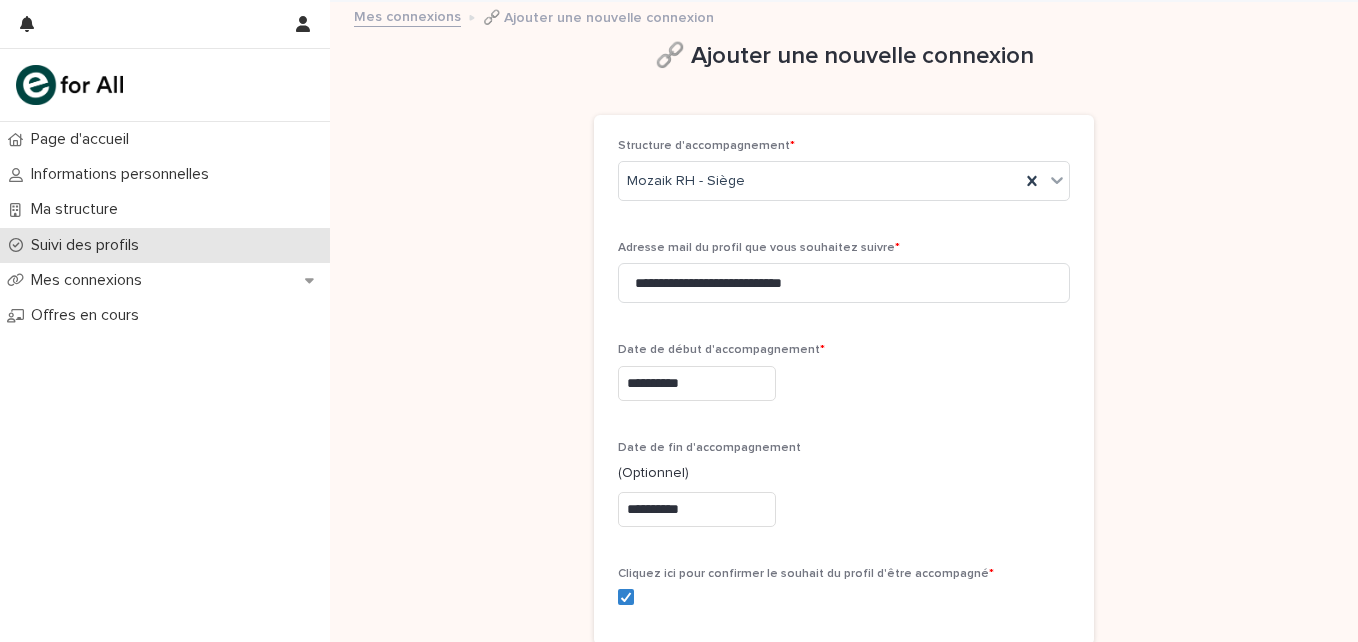 click on "Suivi des profils" at bounding box center [165, 245] 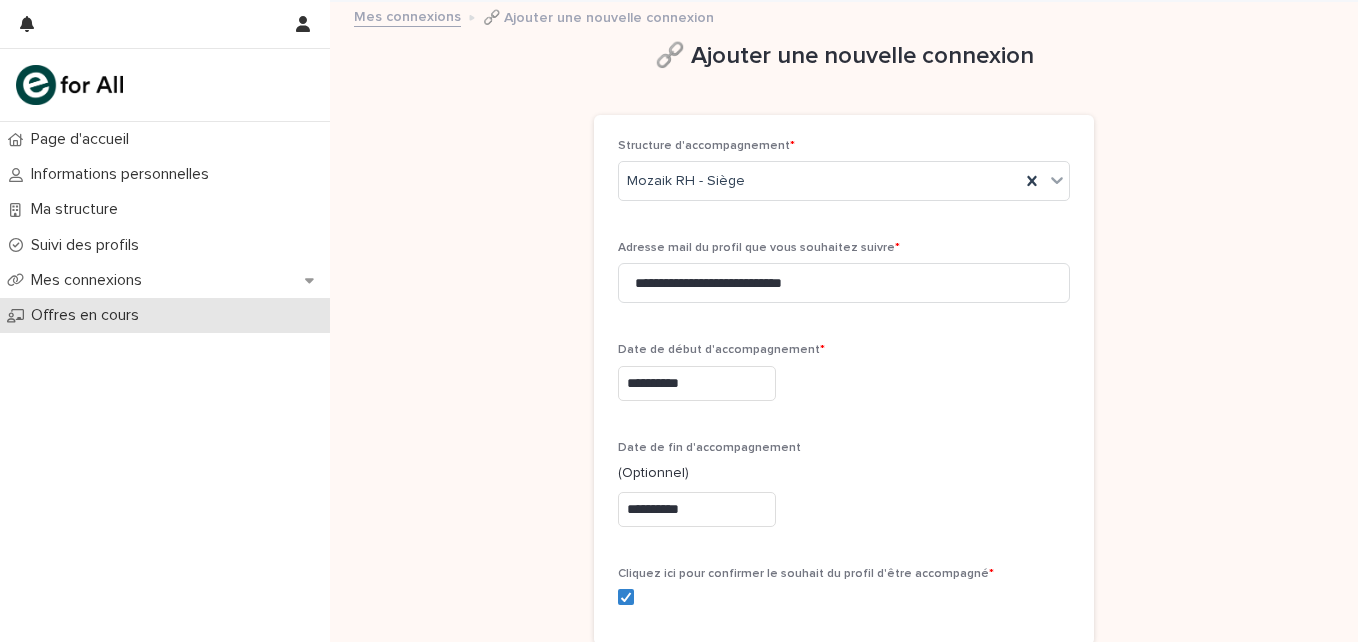 click on "Offres en cours" at bounding box center (165, 315) 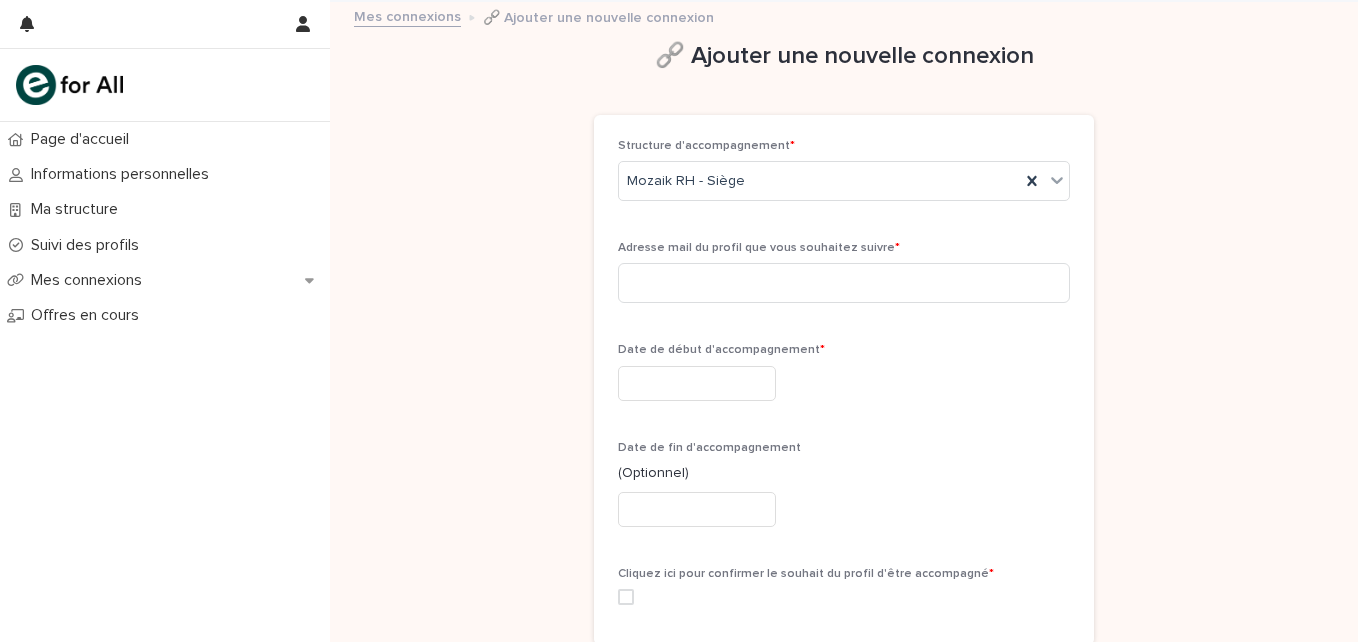 scroll, scrollTop: 0, scrollLeft: 0, axis: both 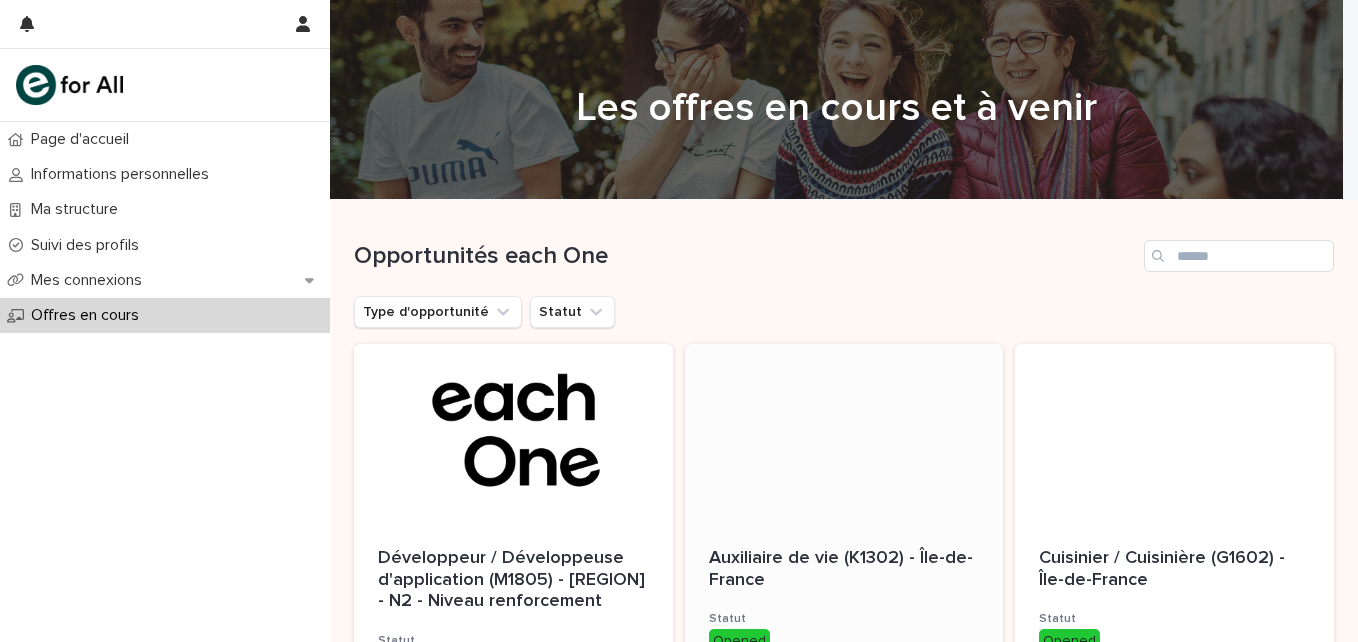 click at bounding box center [844, 434] 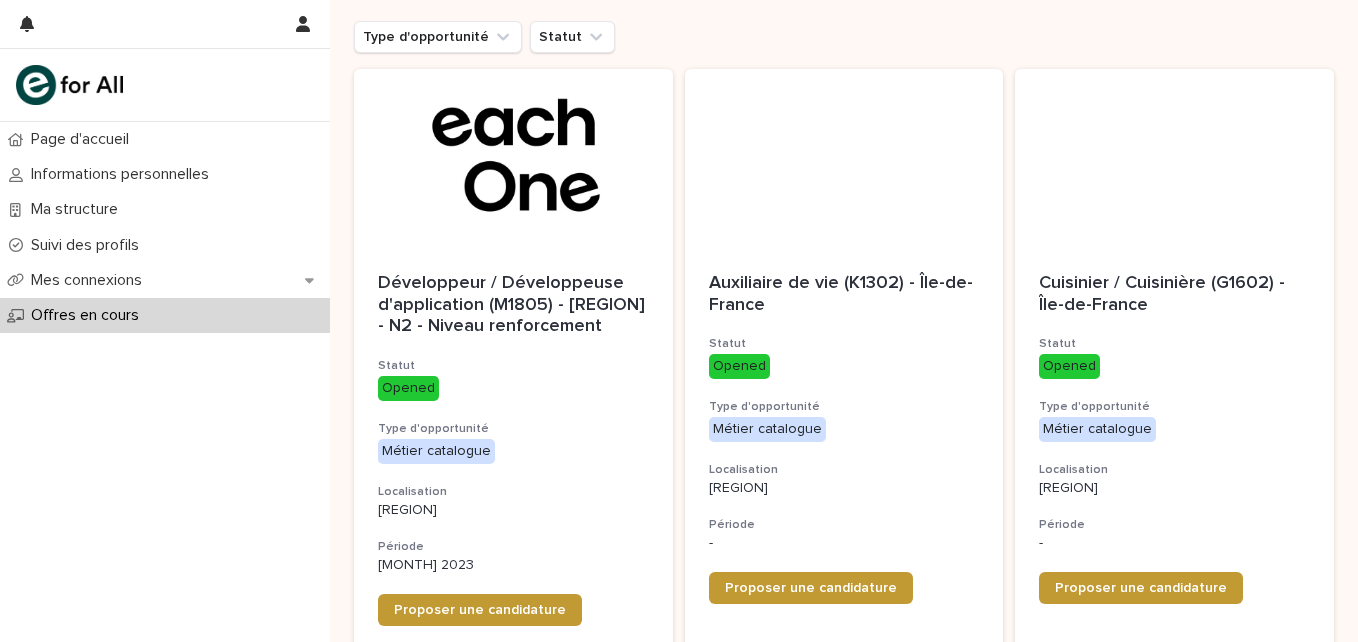 scroll, scrollTop: 284, scrollLeft: 0, axis: vertical 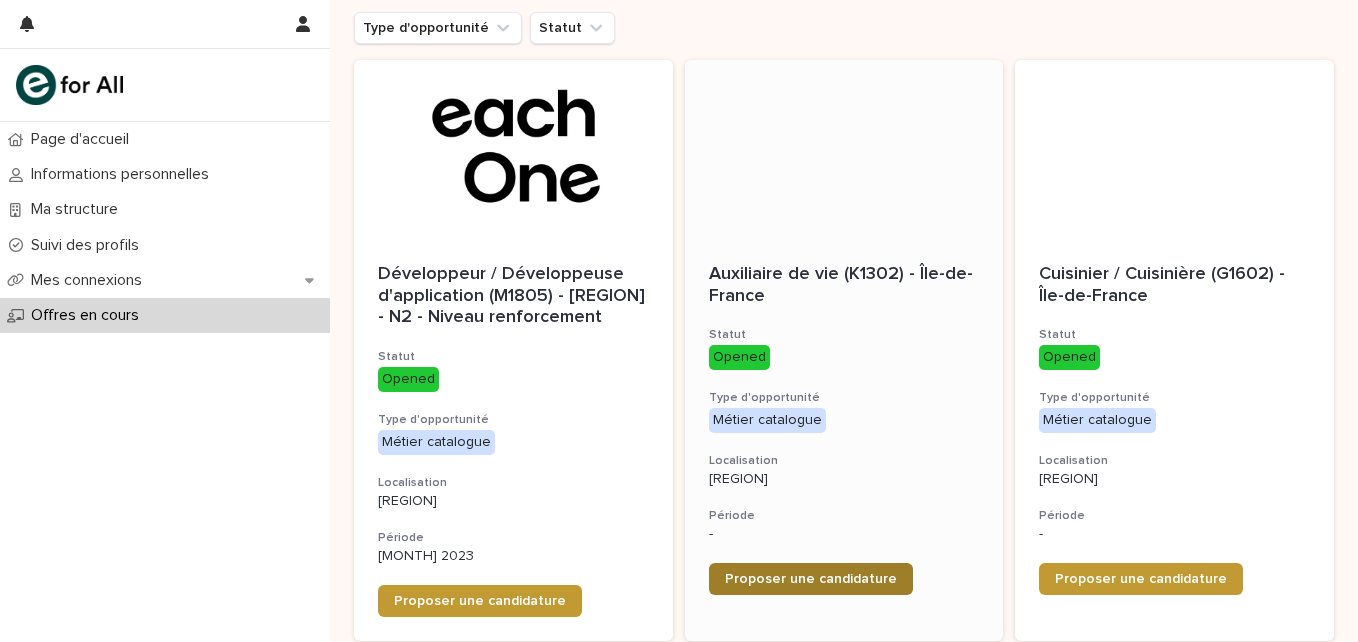click on "Proposer une candidature" at bounding box center [811, 579] 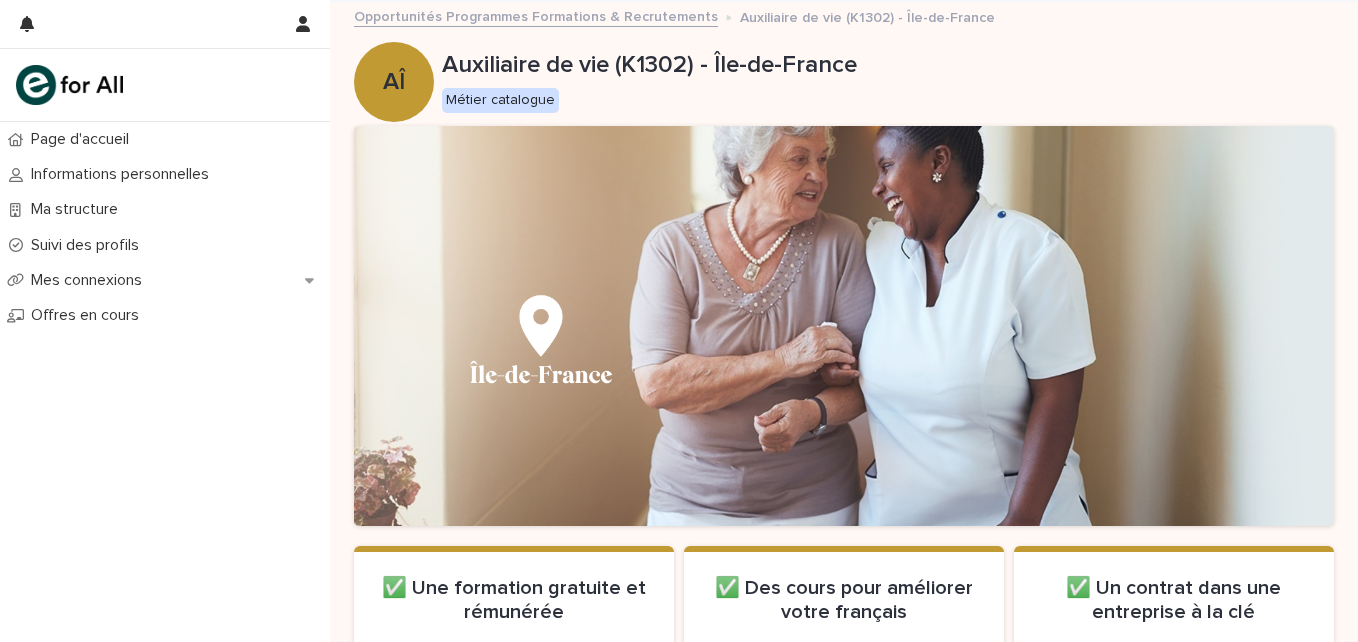 scroll, scrollTop: 0, scrollLeft: 0, axis: both 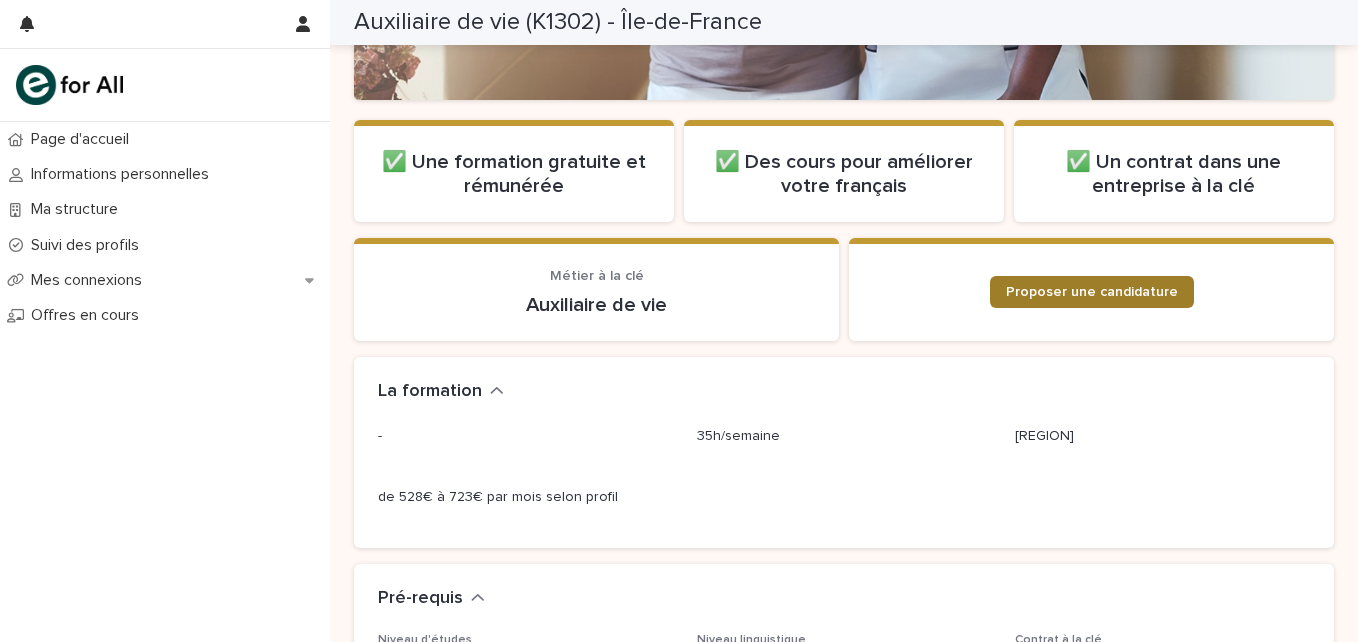 click on "Proposer une candidature" at bounding box center (1092, 292) 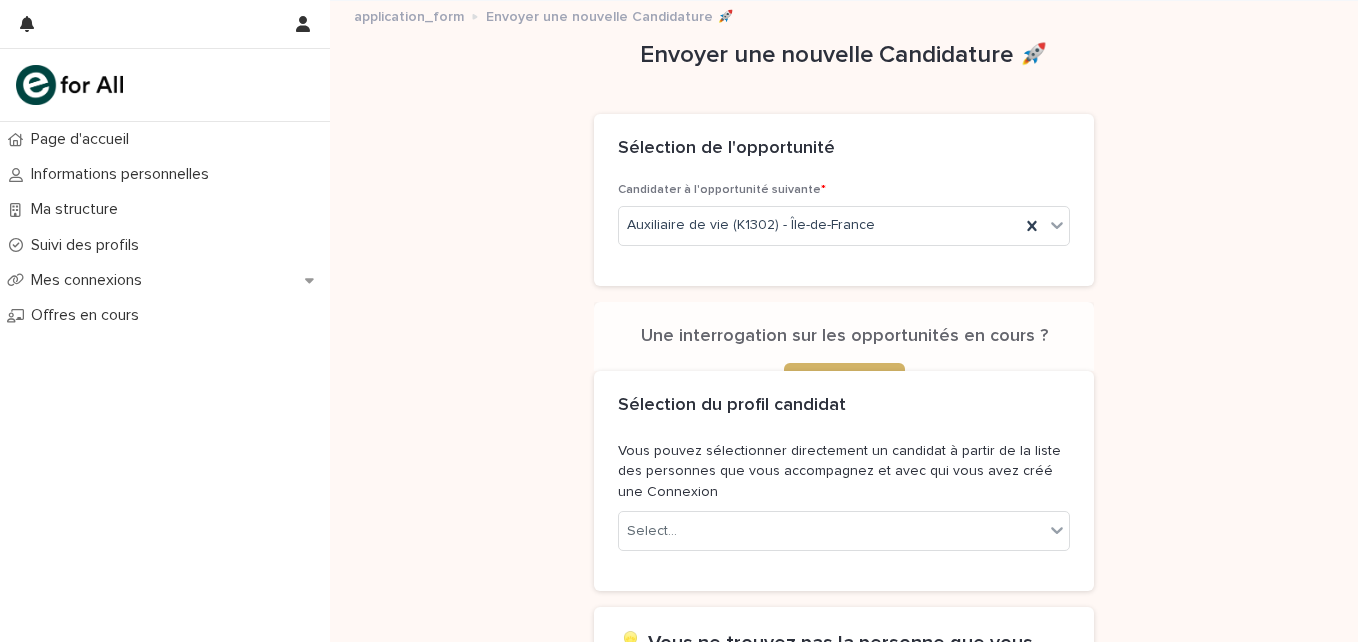 scroll, scrollTop: 0, scrollLeft: 0, axis: both 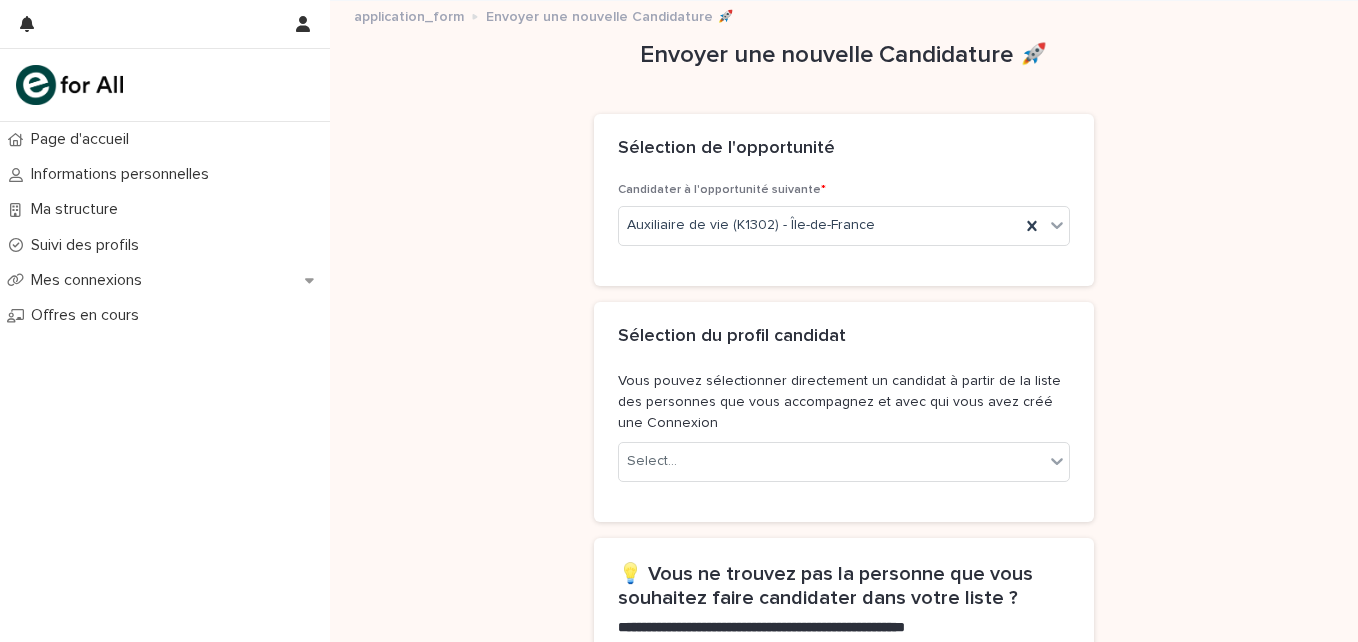 click on "**********" at bounding box center [844, 1665] 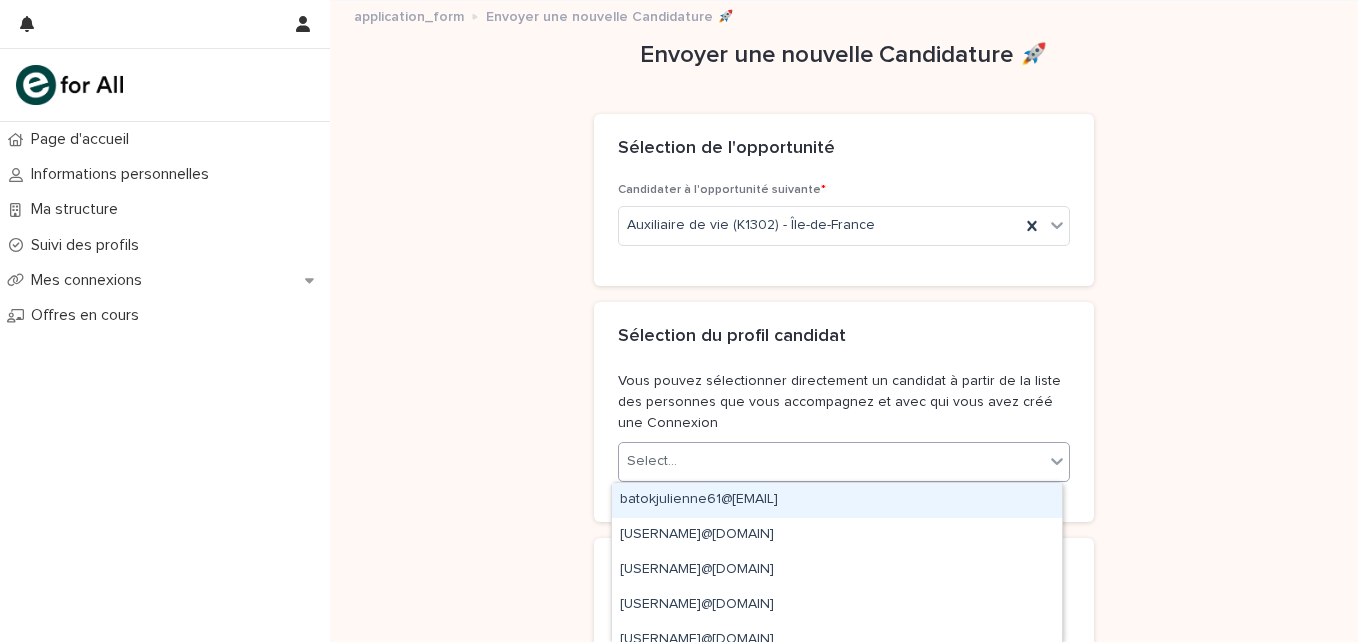 click on "Select..." at bounding box center [831, 461] 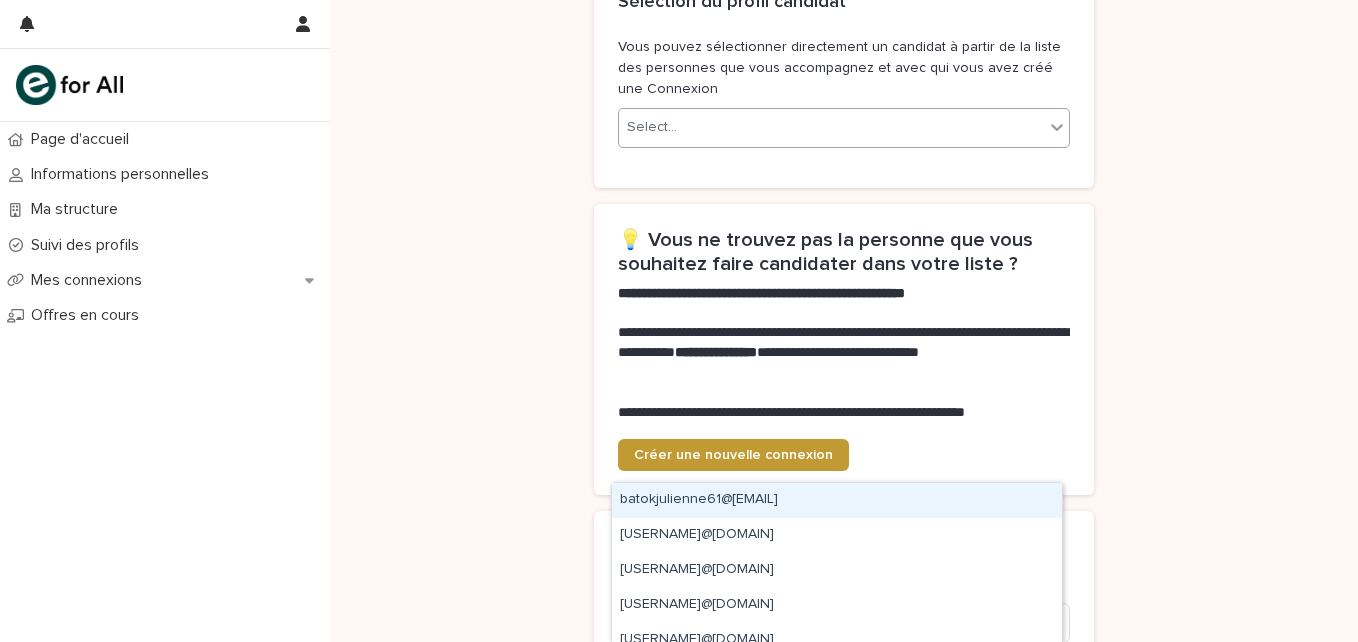 scroll, scrollTop: 269, scrollLeft: 0, axis: vertical 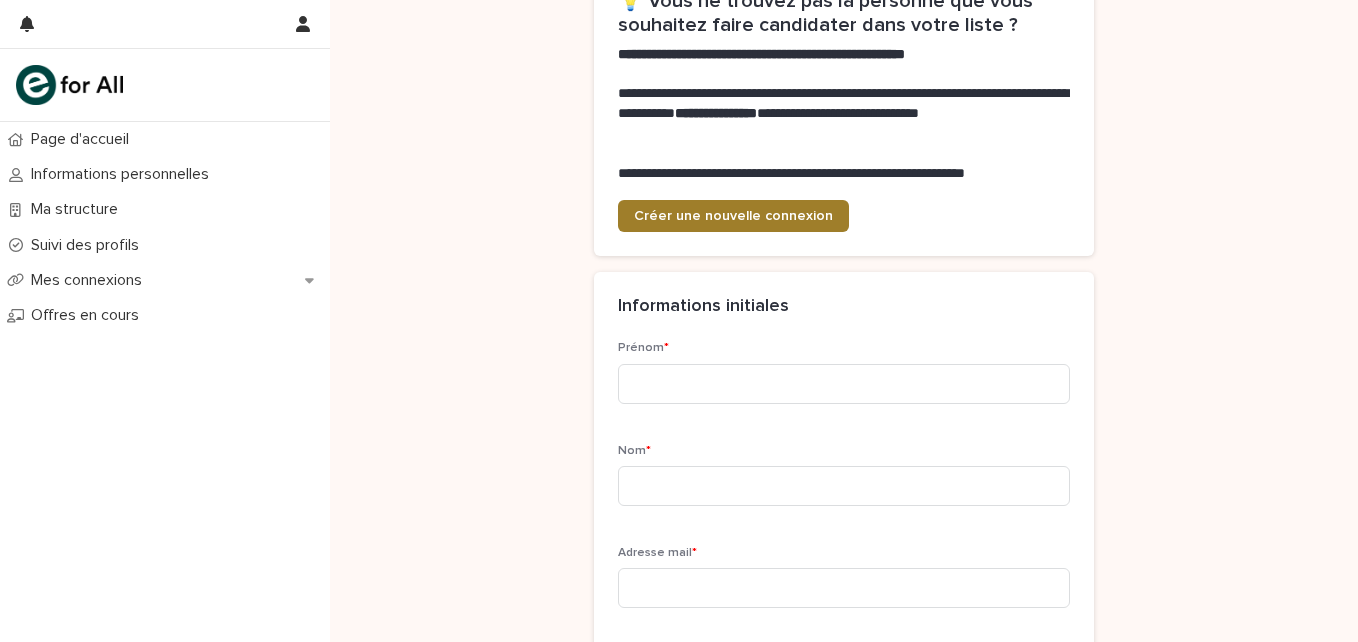 click on "Créer une nouvelle connexion" at bounding box center (733, 216) 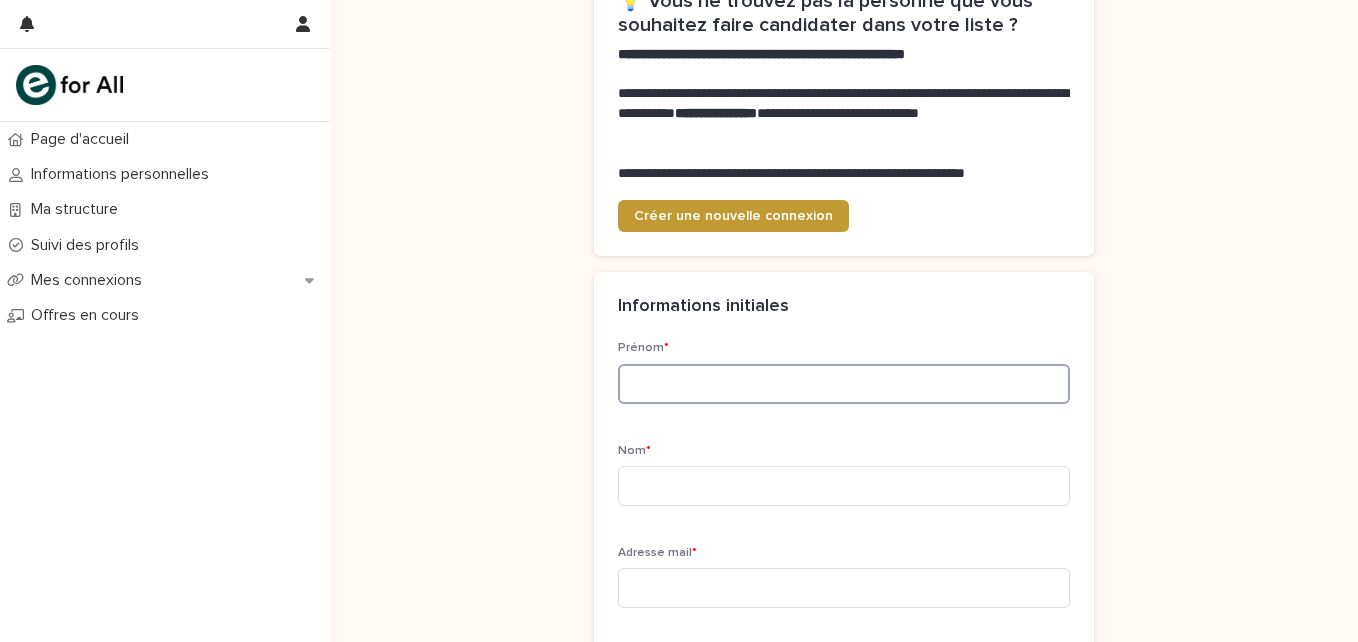 click at bounding box center [844, 384] 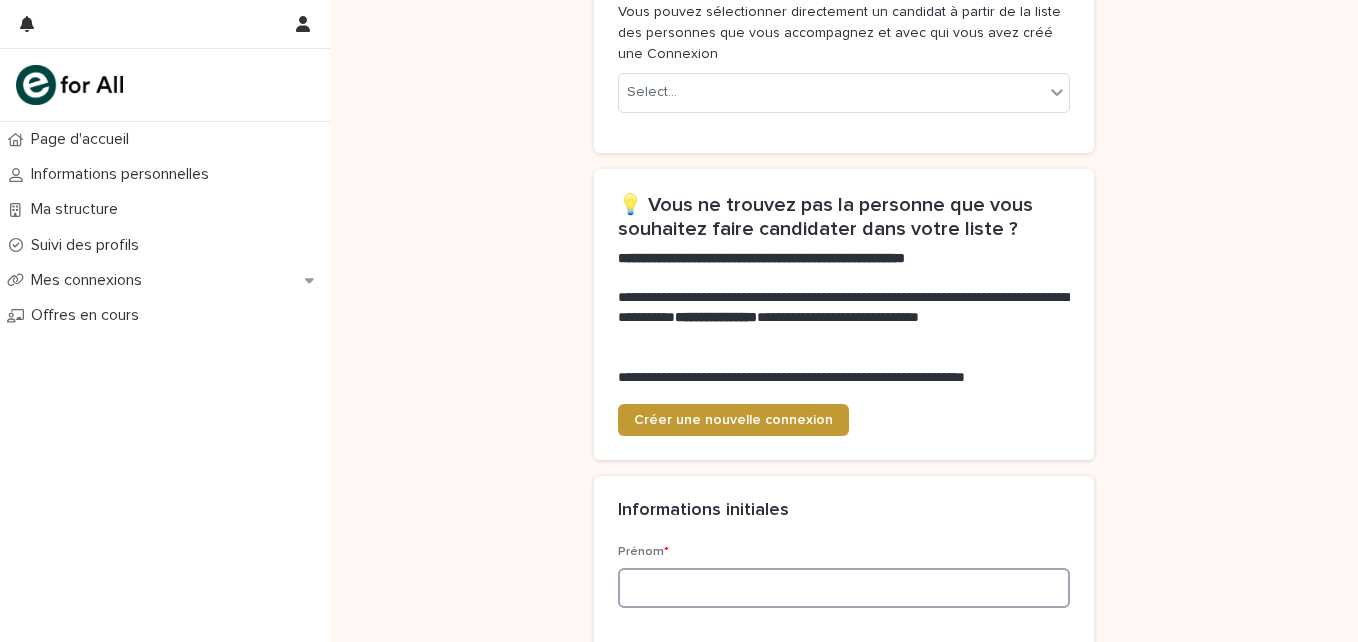 scroll, scrollTop: 339, scrollLeft: 0, axis: vertical 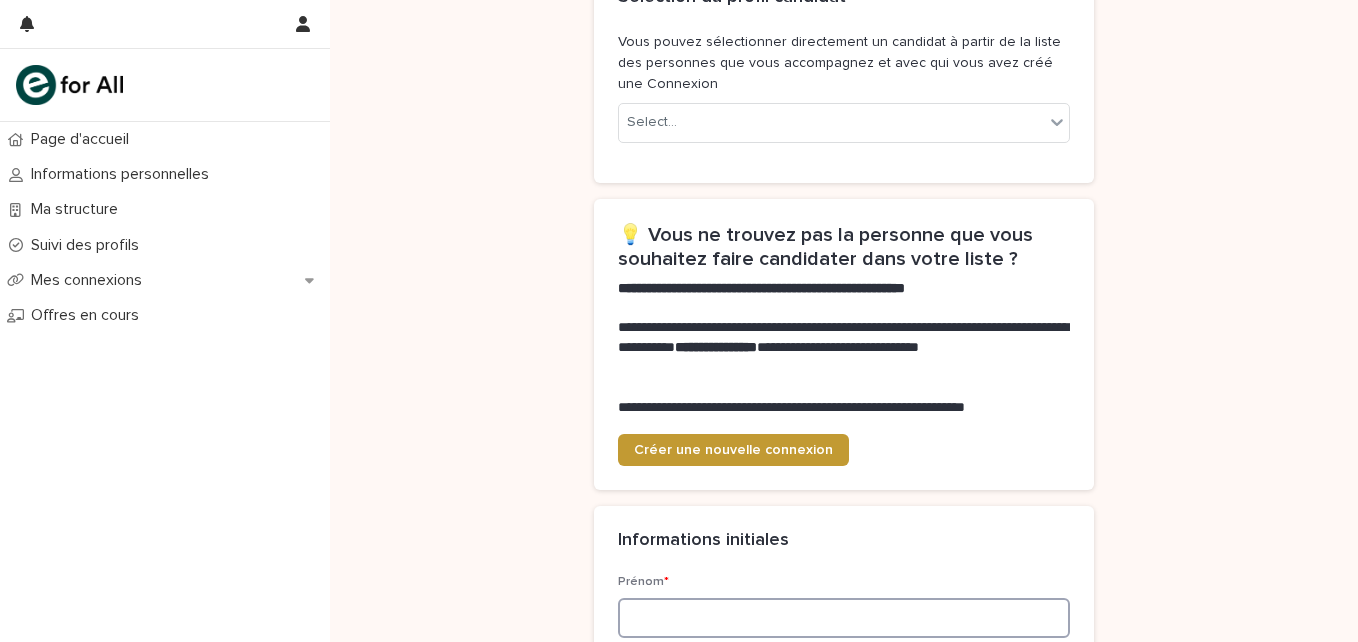click at bounding box center [844, 618] 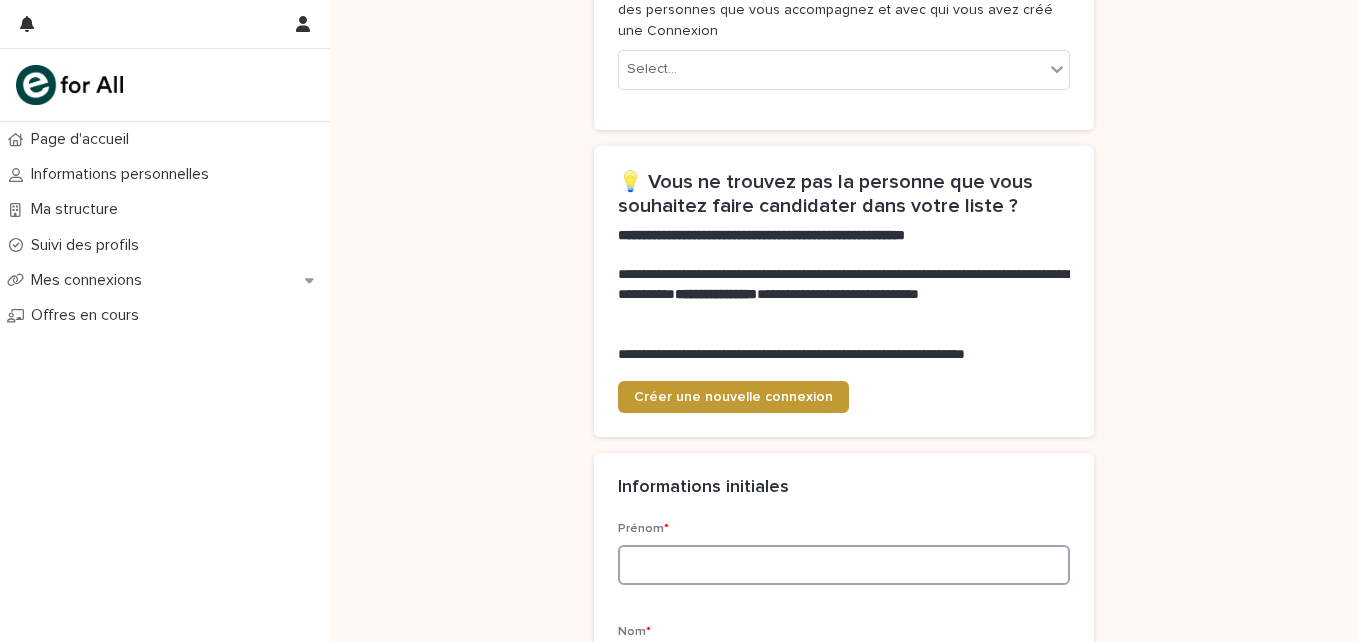scroll, scrollTop: 632, scrollLeft: 0, axis: vertical 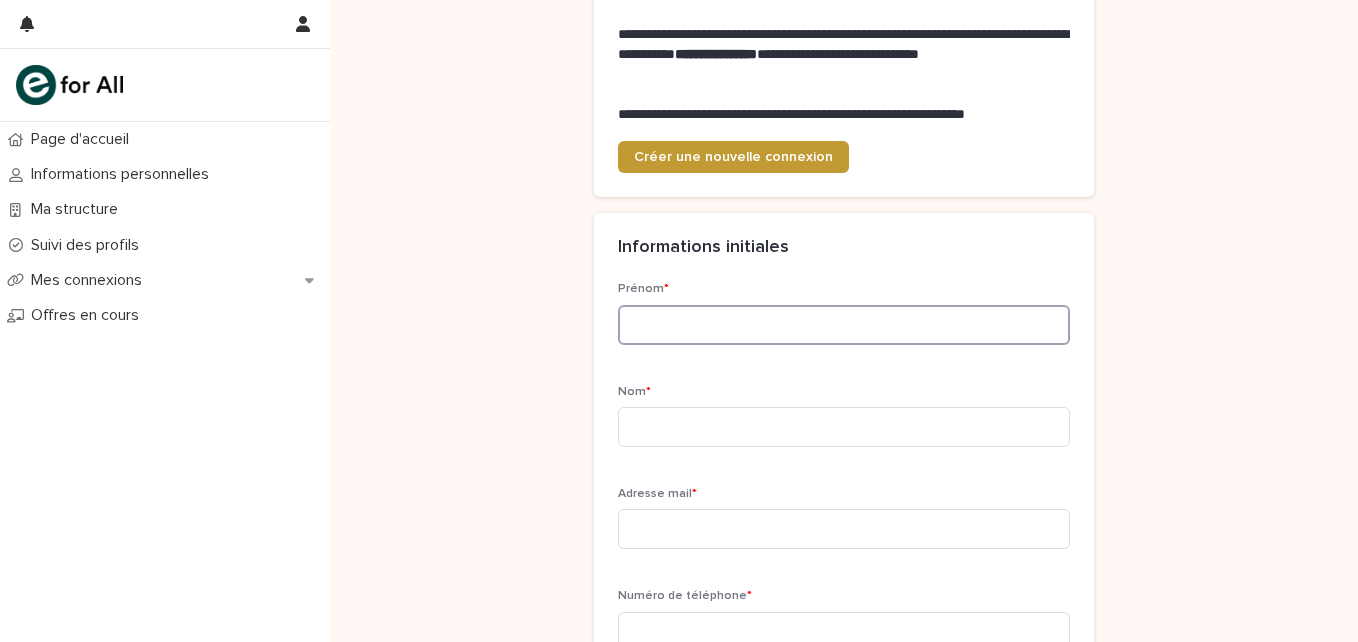 click at bounding box center (844, 325) 